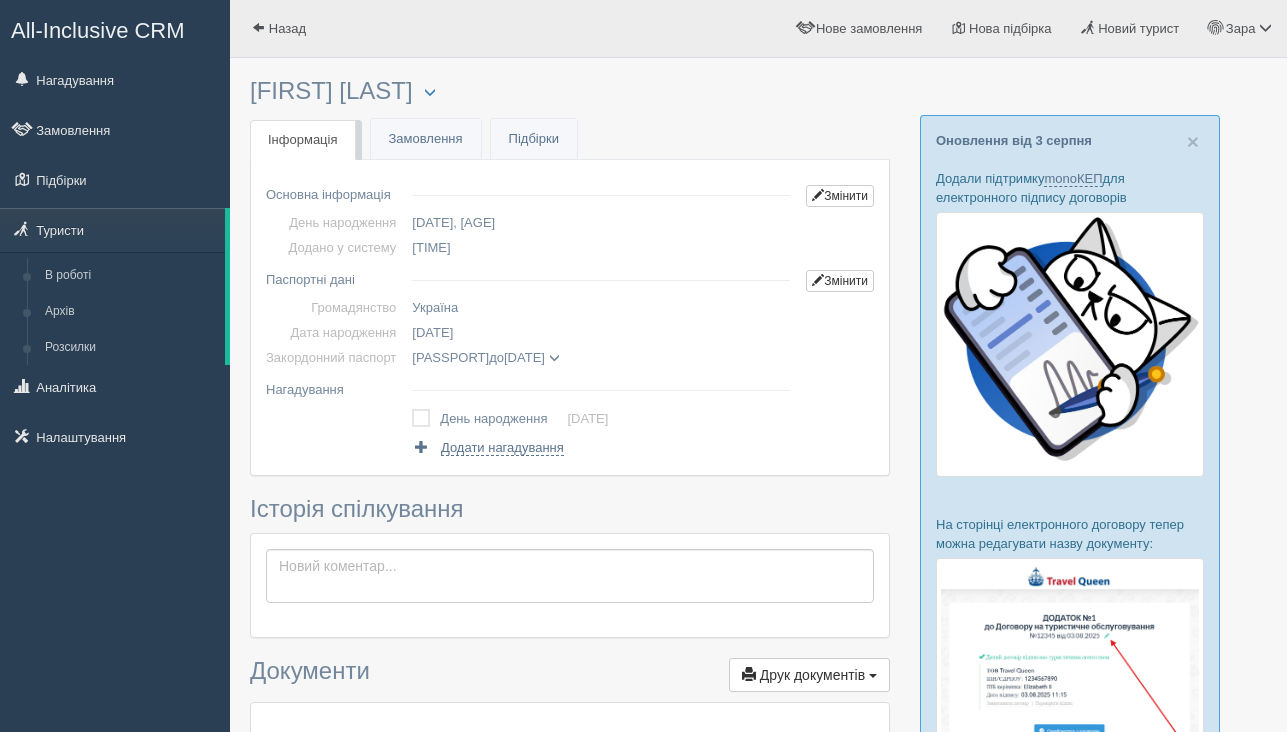 scroll, scrollTop: 0, scrollLeft: 0, axis: both 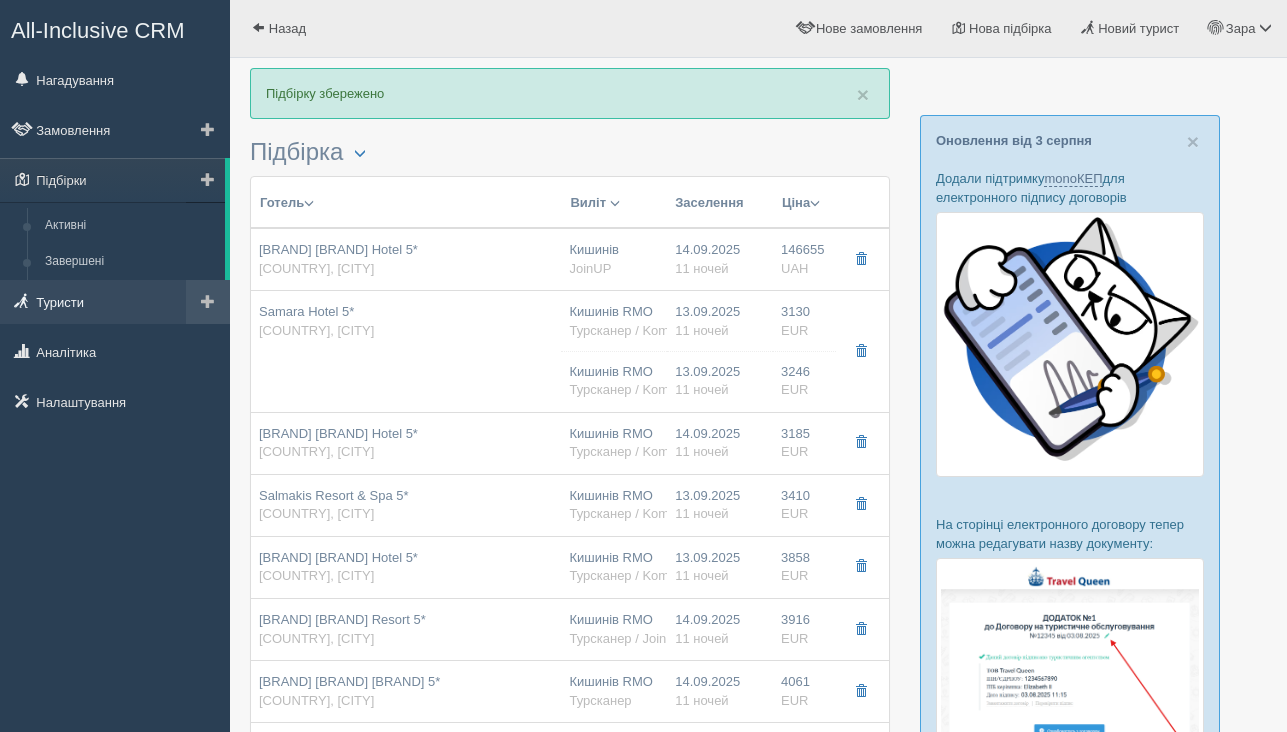 click on "Туристи" at bounding box center (115, 302) 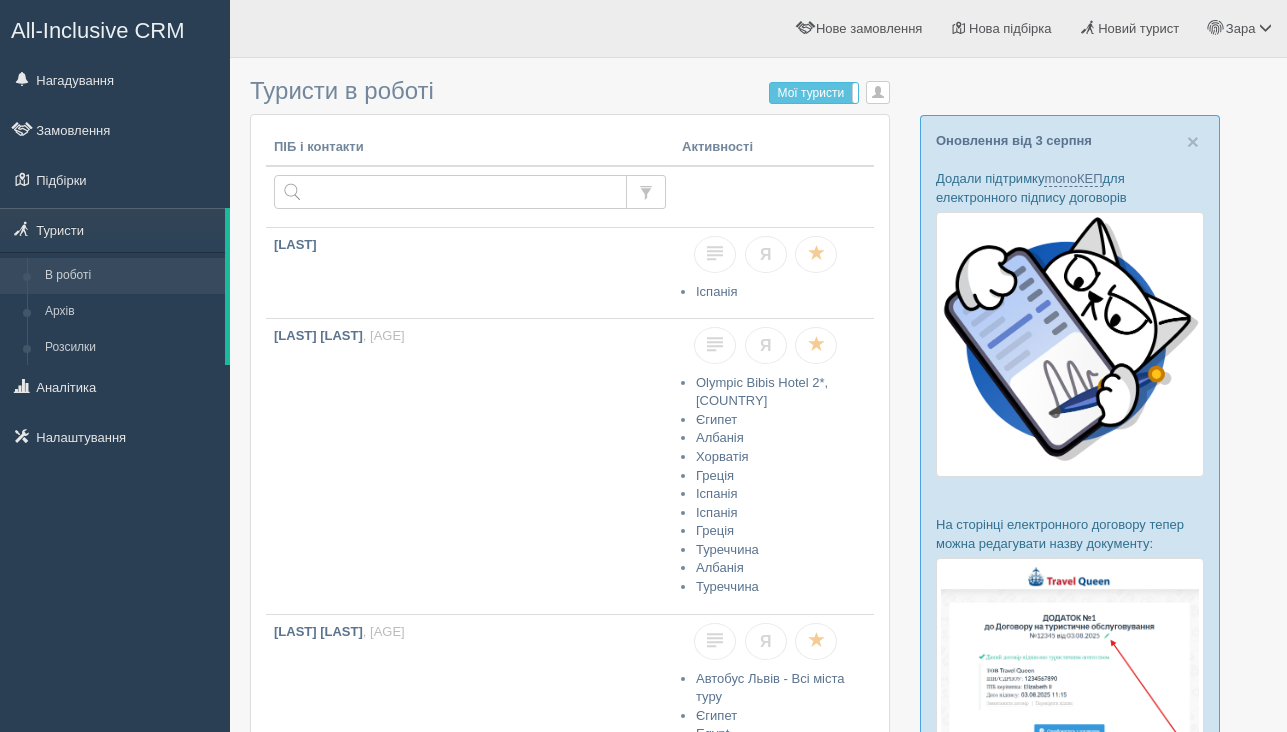 scroll, scrollTop: 0, scrollLeft: 0, axis: both 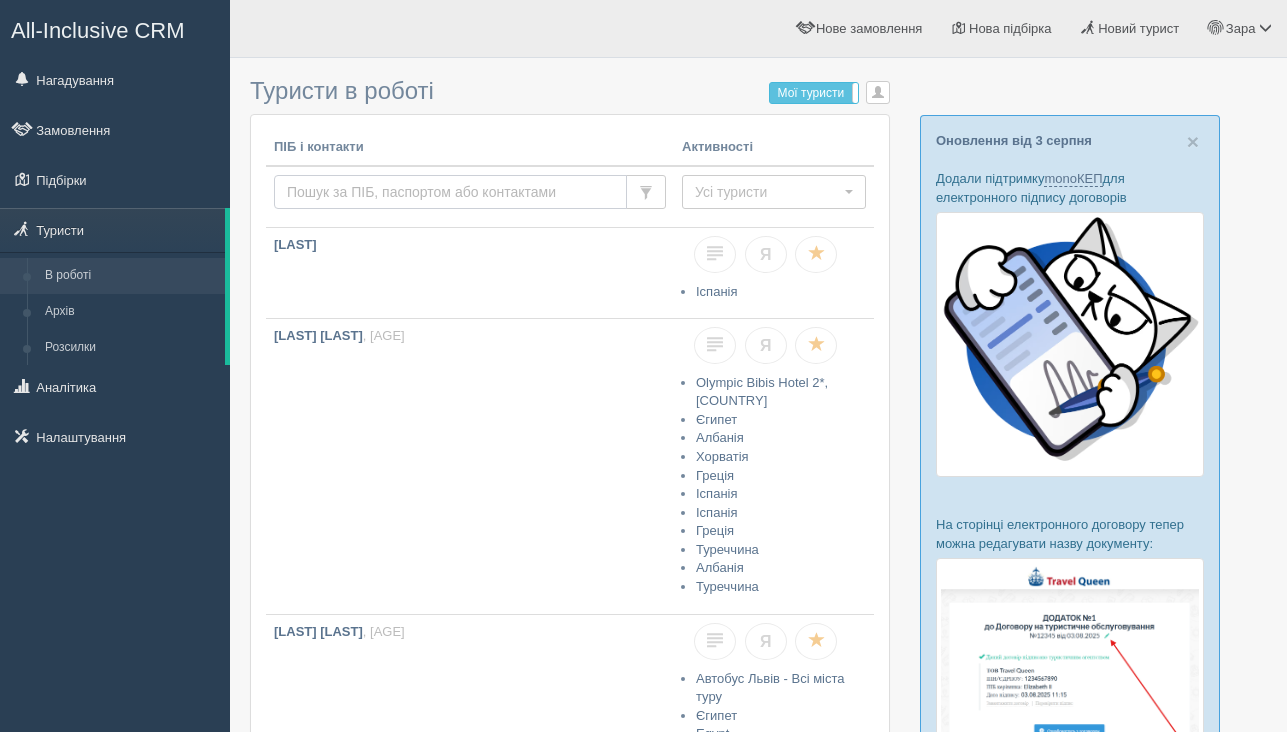 click at bounding box center (450, 192) 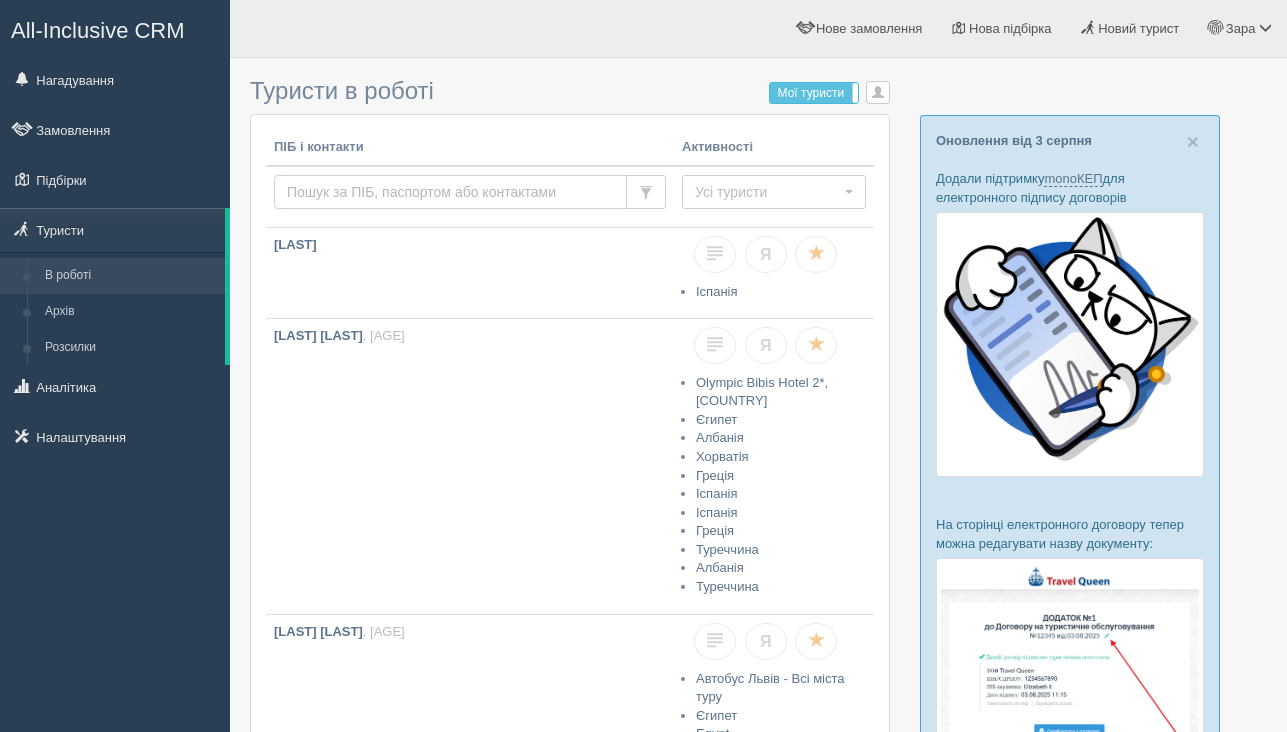 type on "svodin" 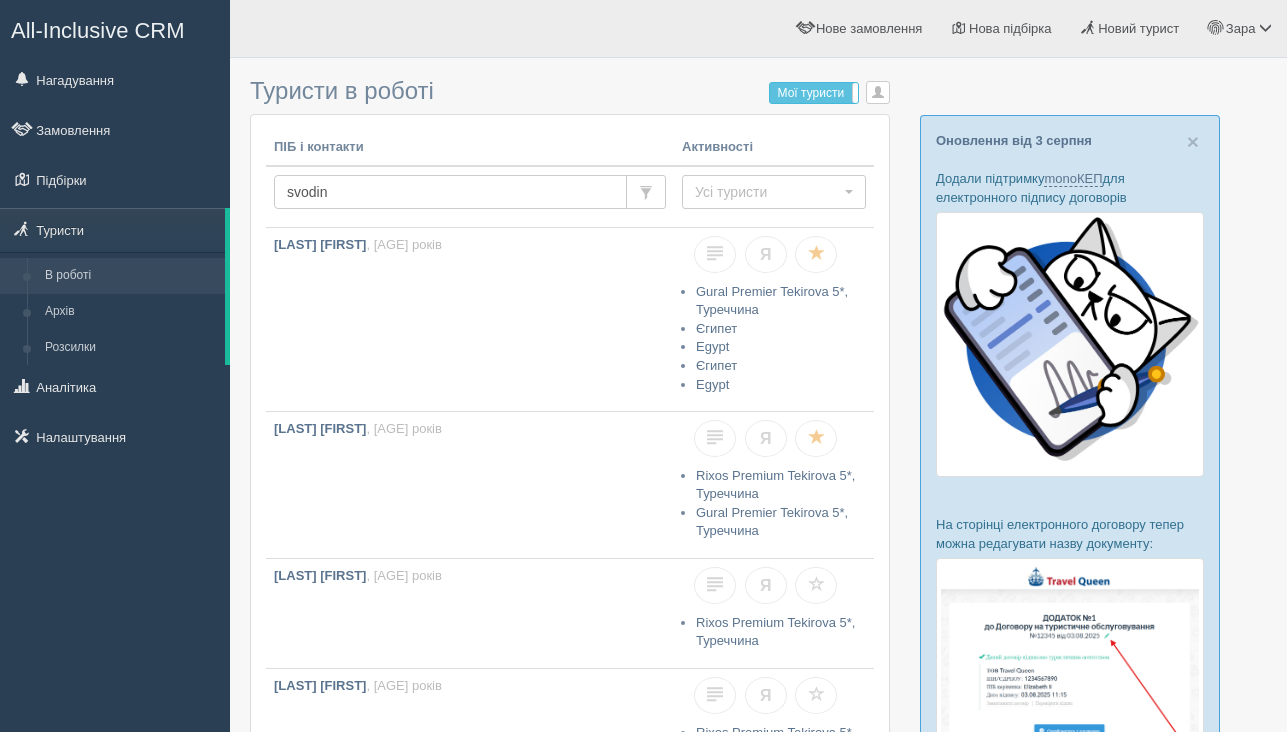 scroll, scrollTop: 0, scrollLeft: 0, axis: both 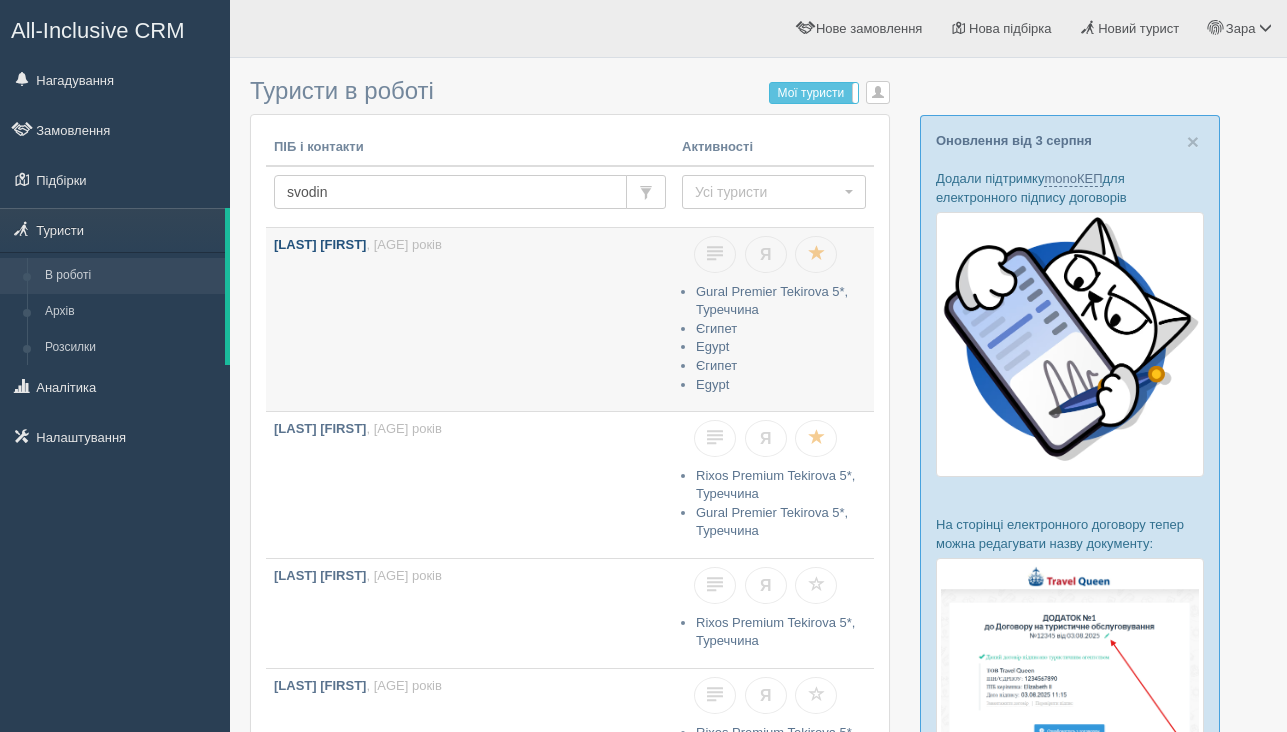 click on "SVODINA YULIIA ,
40 років" at bounding box center (470, 245) 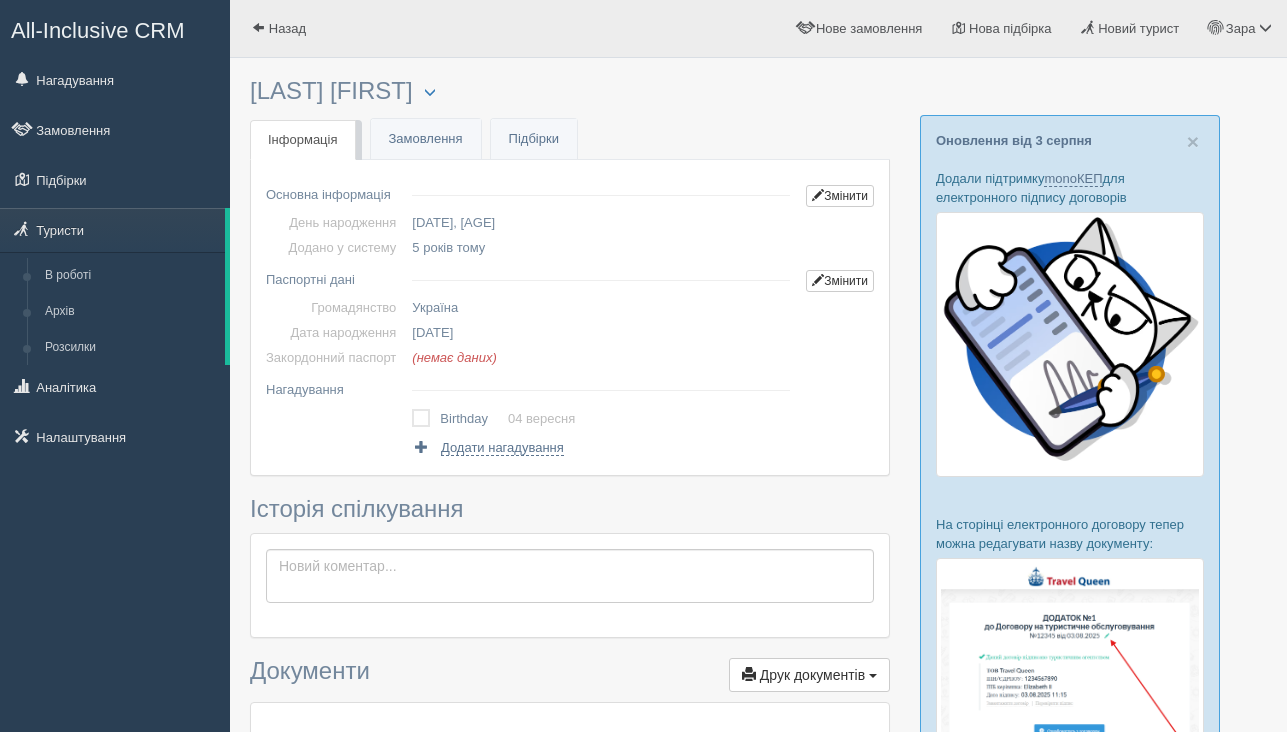 scroll, scrollTop: 0, scrollLeft: 0, axis: both 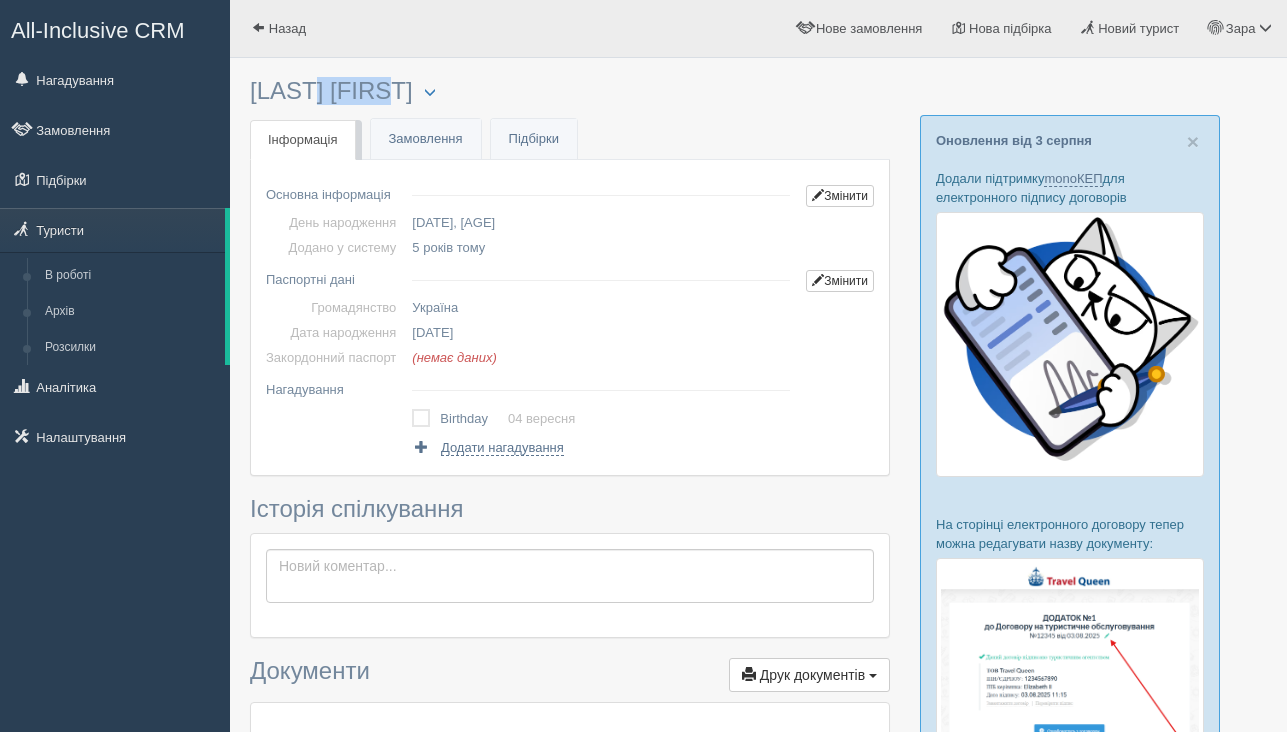 drag, startPoint x: 252, startPoint y: 89, endPoint x: 354, endPoint y: 92, distance: 102.044106 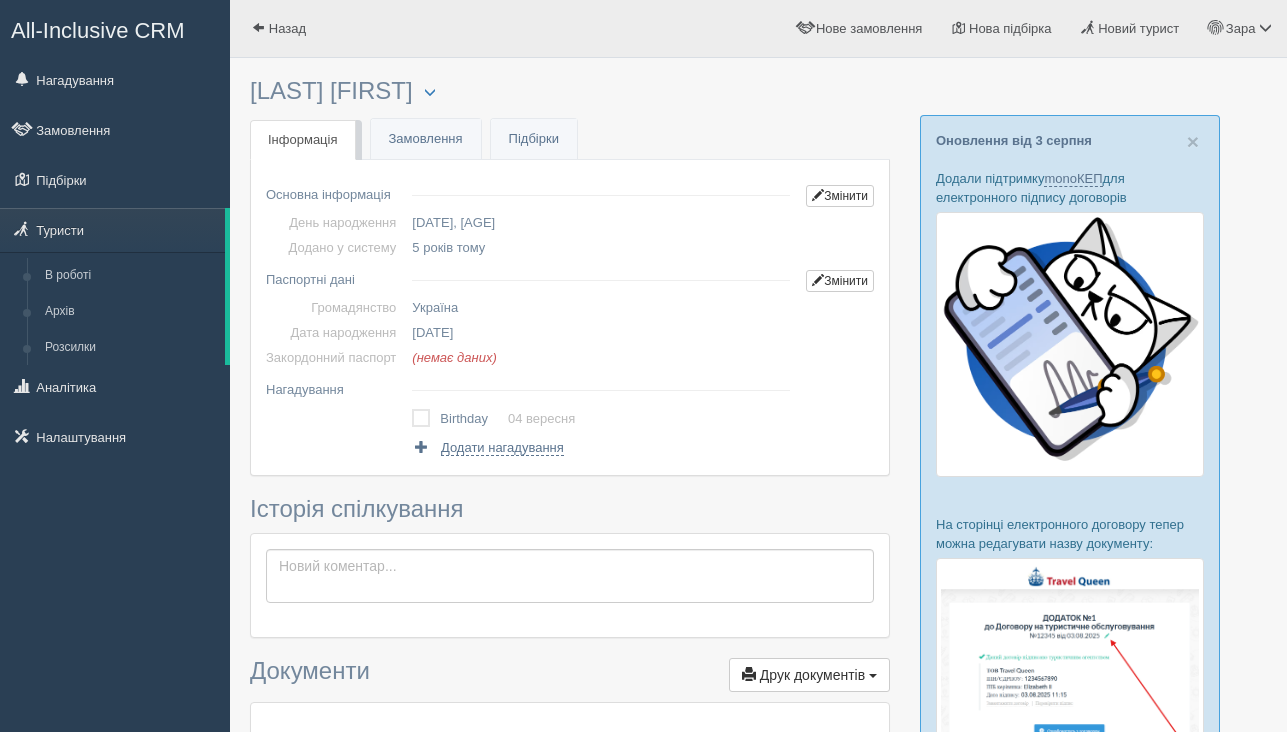 click on "SVODINA YULIIA
Менеджер:
Зара Эдинелян
Відправити до архіву
Взяти в роботу
Об'єднати дублікати
Видалити туриста" at bounding box center [570, 91] 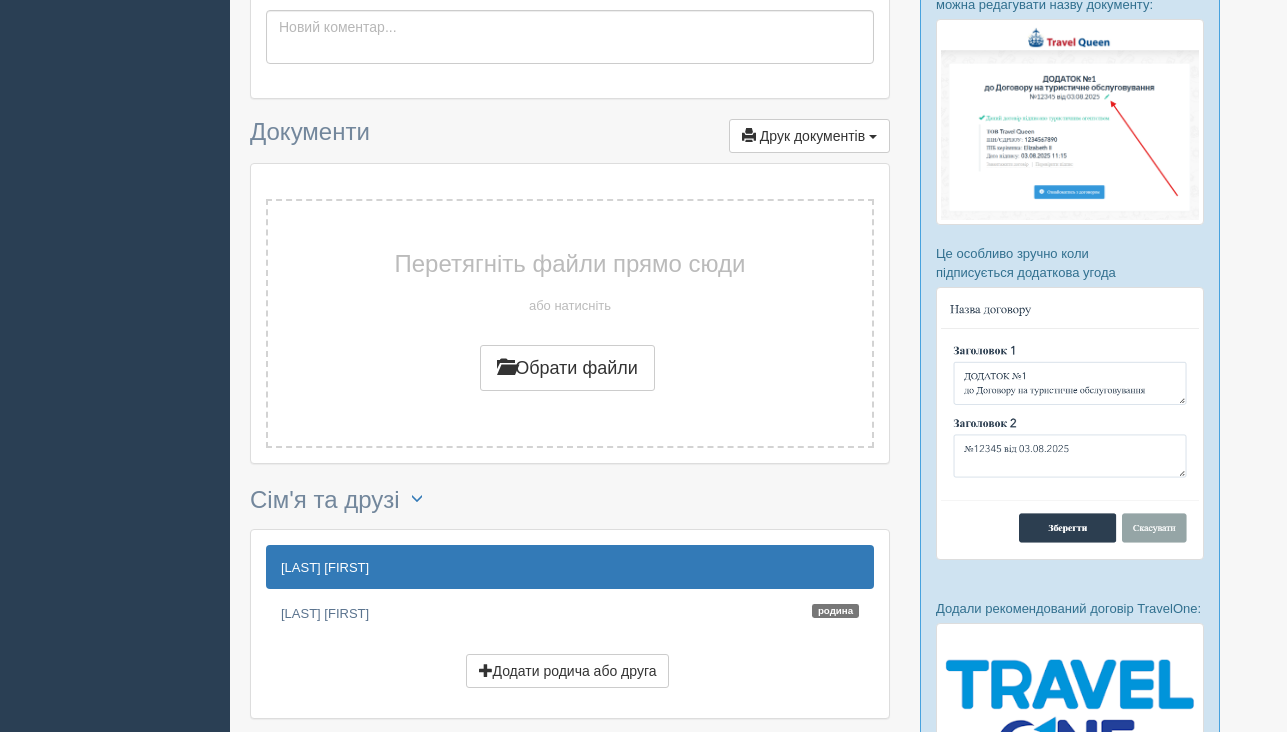 scroll, scrollTop: 540, scrollLeft: 0, axis: vertical 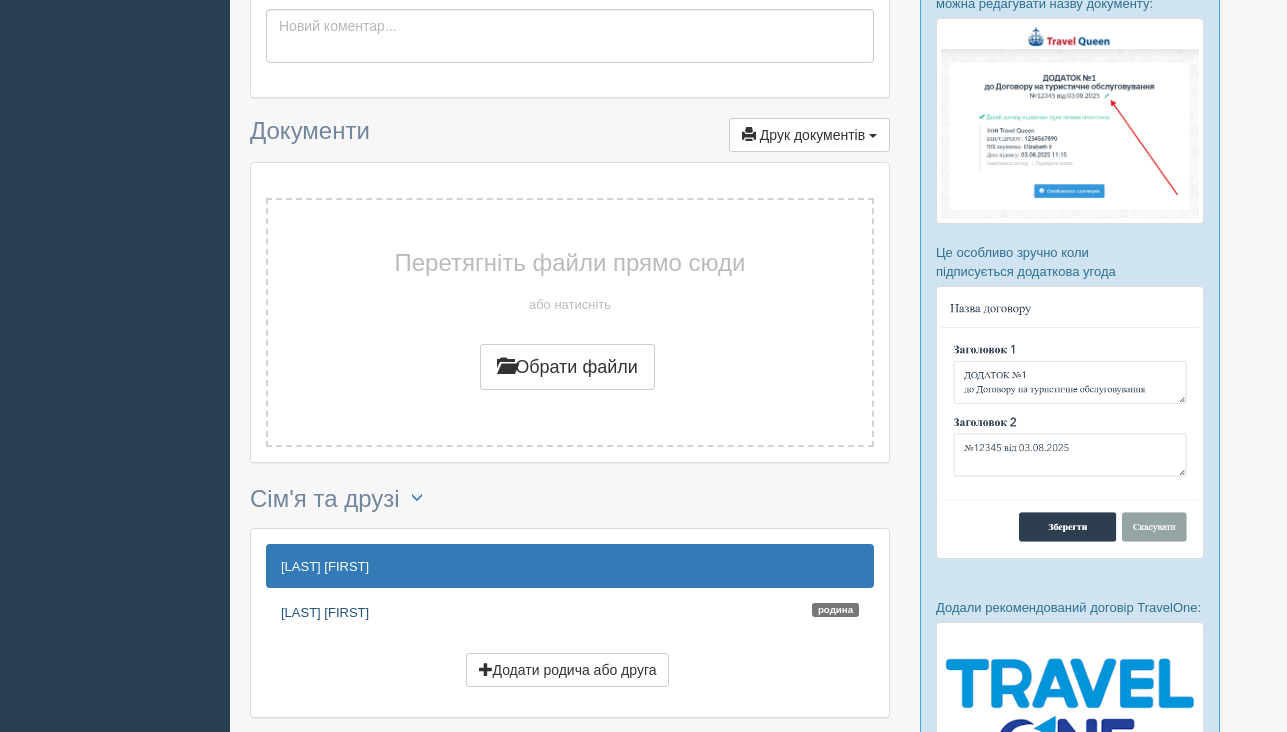 click on "SVODIN SERGII
Родина" at bounding box center [570, 612] 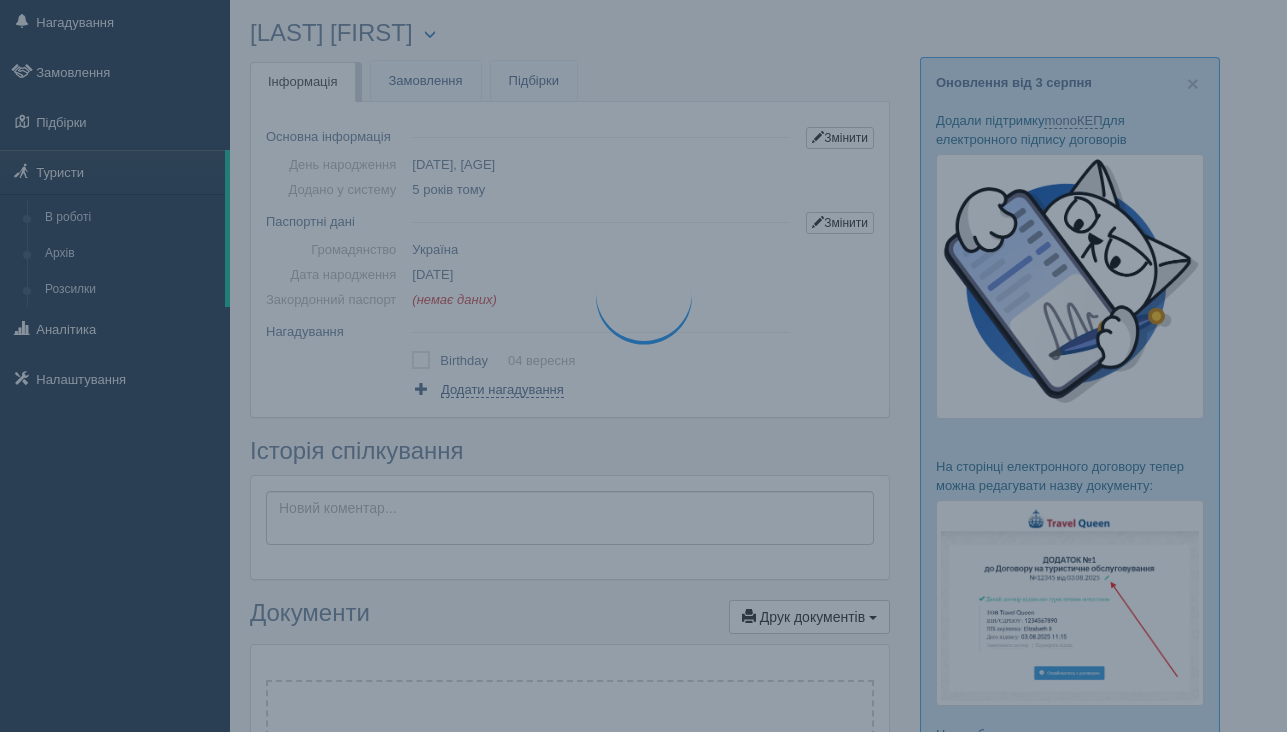 scroll, scrollTop: 0, scrollLeft: 0, axis: both 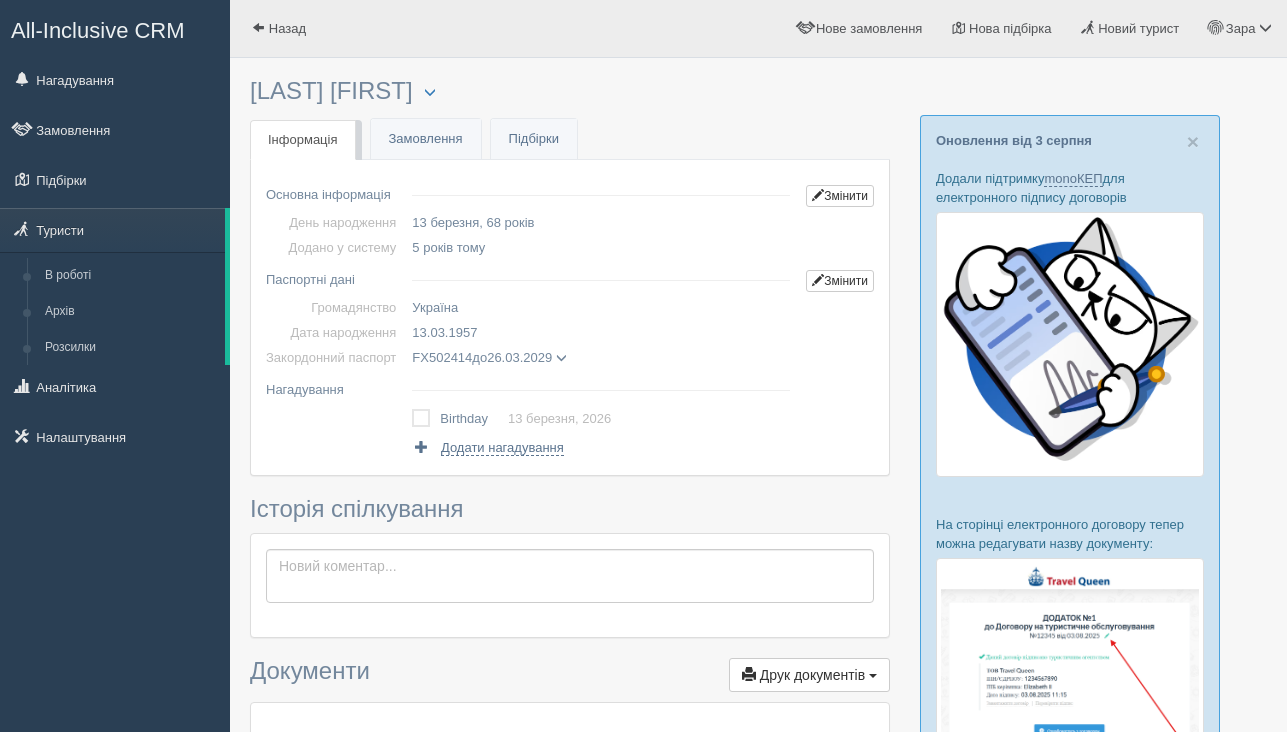click on "SVODIN SERGII
Менеджер:
Зара Эдинелян
Відправити до архіву
Взяти в роботу
Об'єднати дублікати
Видалити туриста" at bounding box center [570, 91] 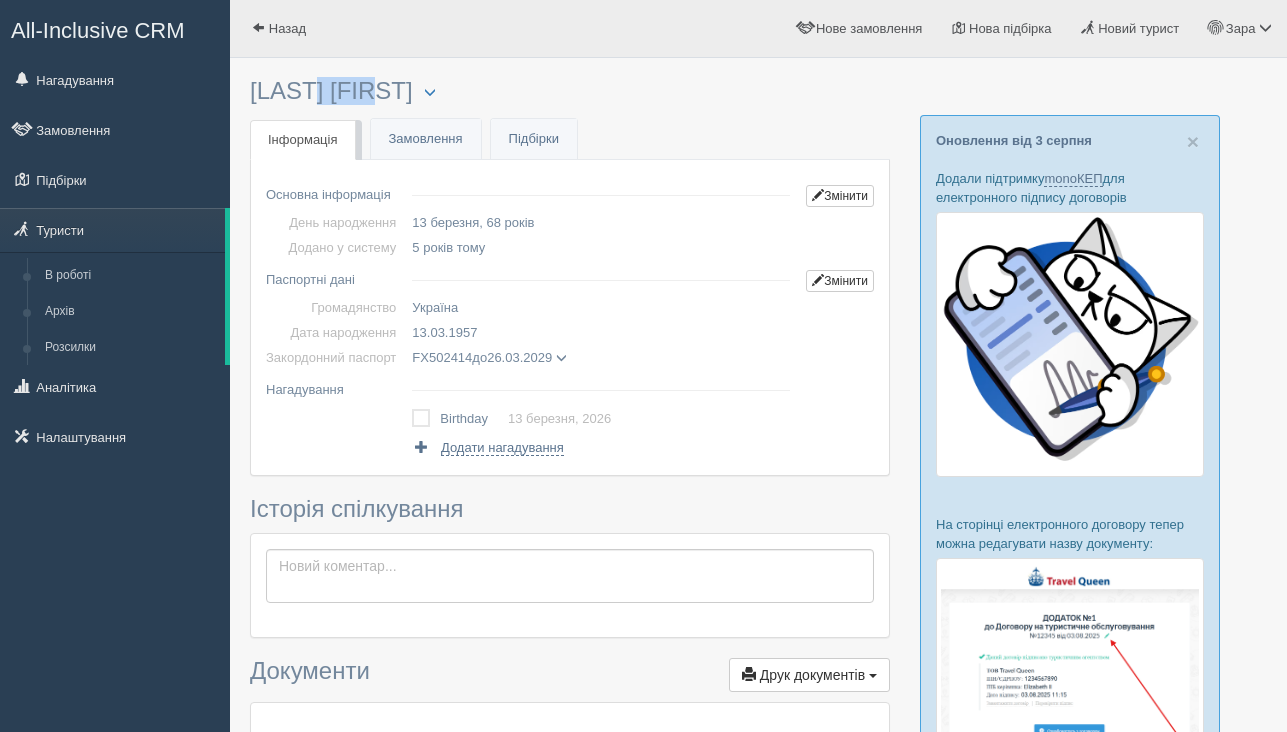 click on "SVODIN SERGII
Менеджер:
Зара Эдинелян
Відправити до архіву
Взяти в роботу
Об'єднати дублікати
Видалити туриста" at bounding box center [570, 91] 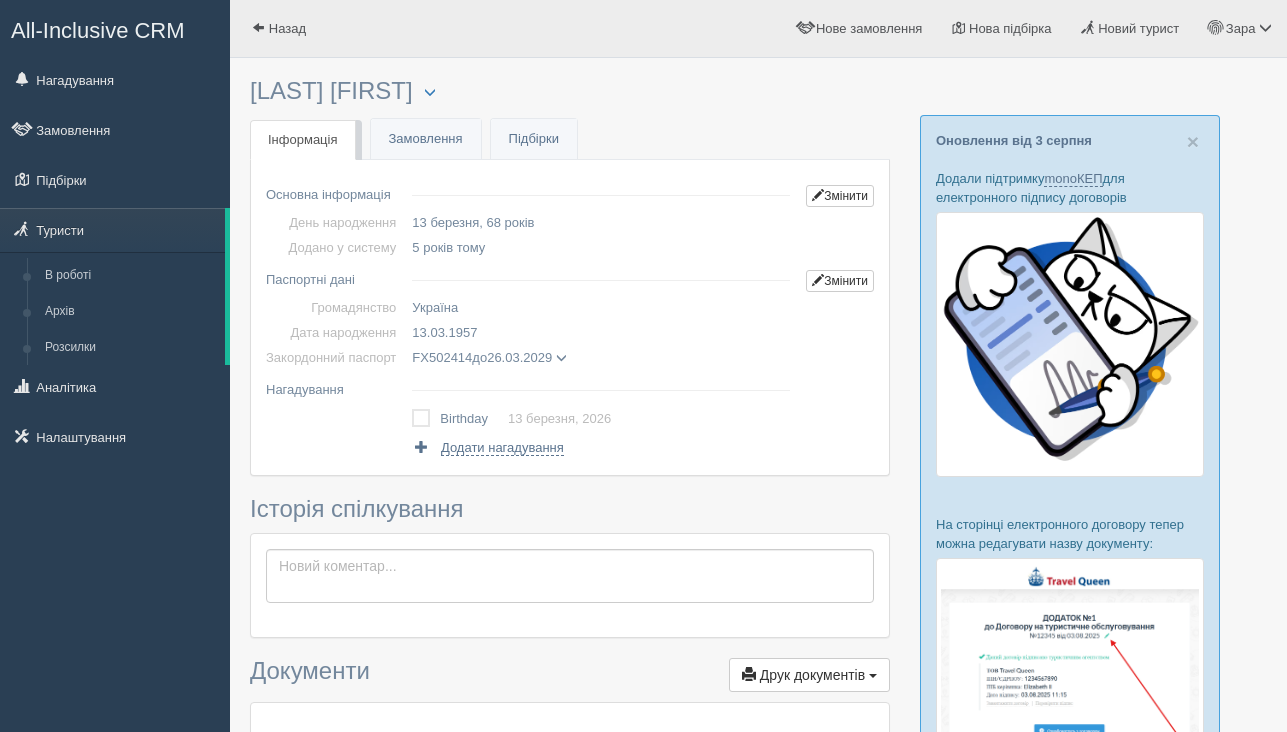 click on "SVODIN SERGII
Менеджер:
Зара Эдинелян
Відправити до архіву
Взяти в роботу
Об'єднати дублікати
Видалити туриста" at bounding box center (570, 91) 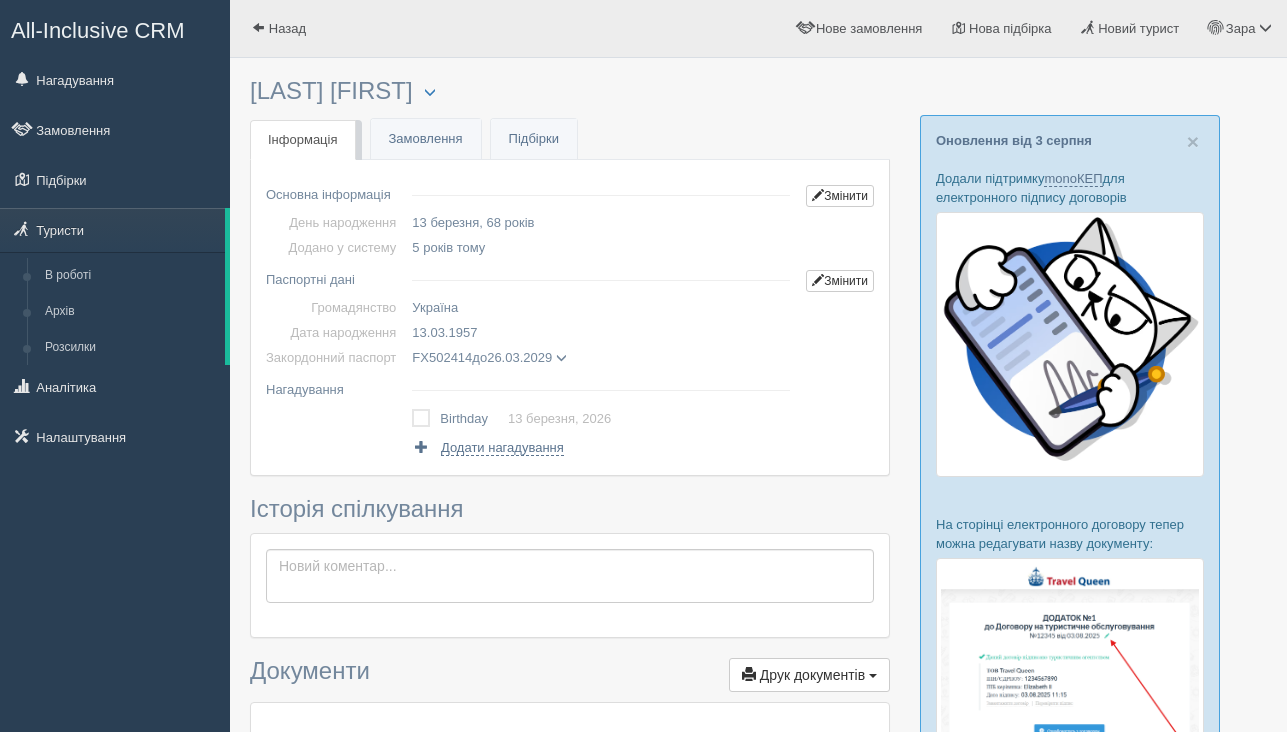 copy on "SERGII" 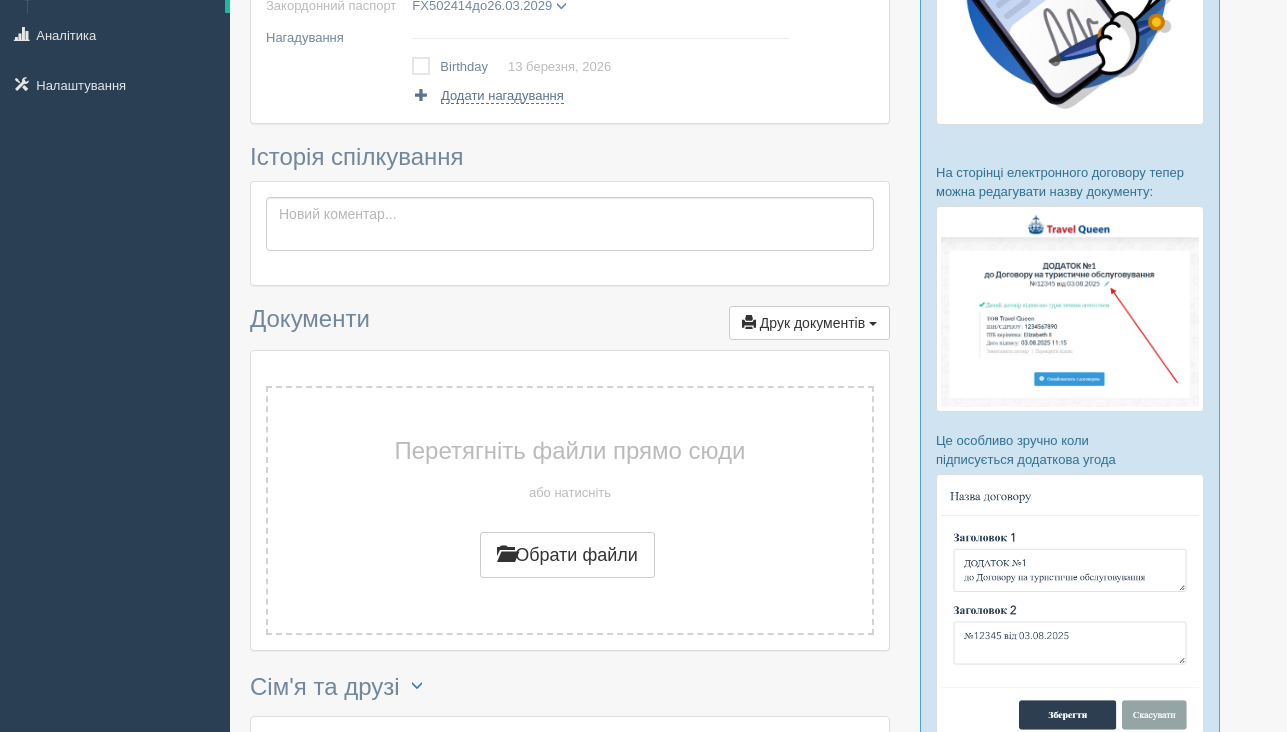 scroll, scrollTop: 698, scrollLeft: 0, axis: vertical 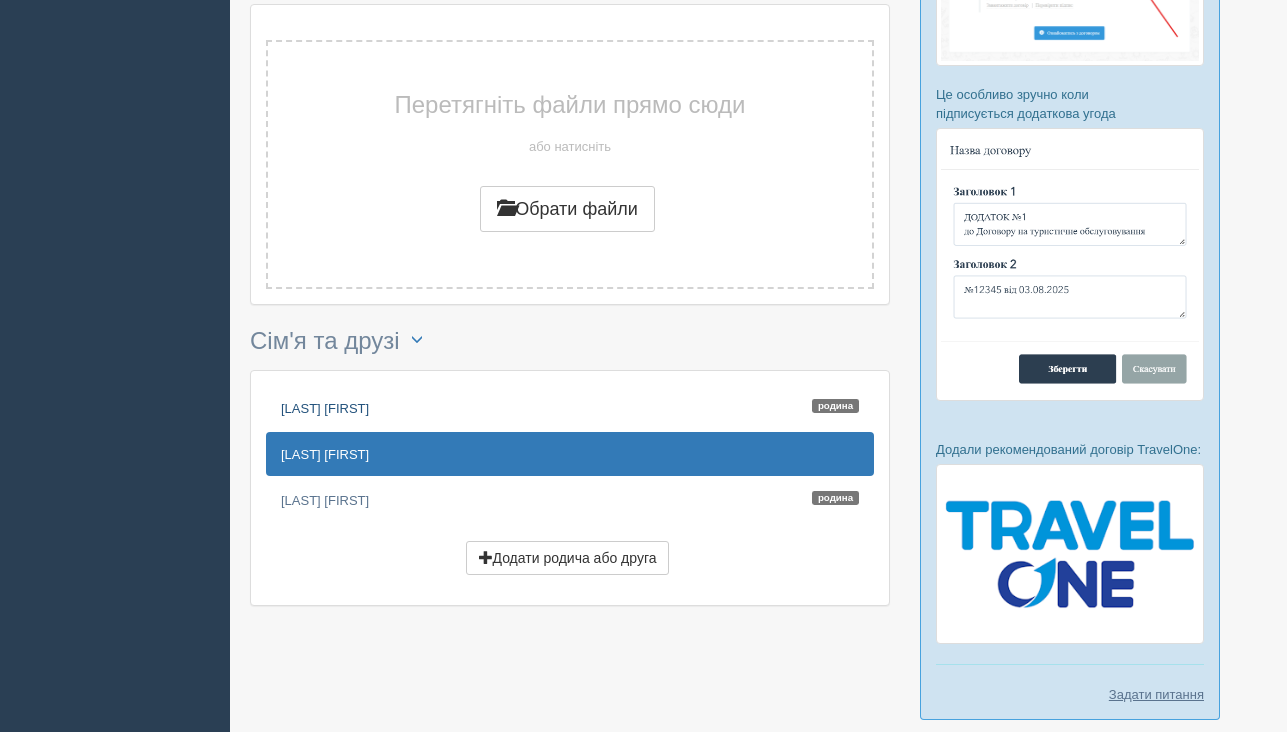 click on "SVODINA YULIIA
Родина" at bounding box center [570, 408] 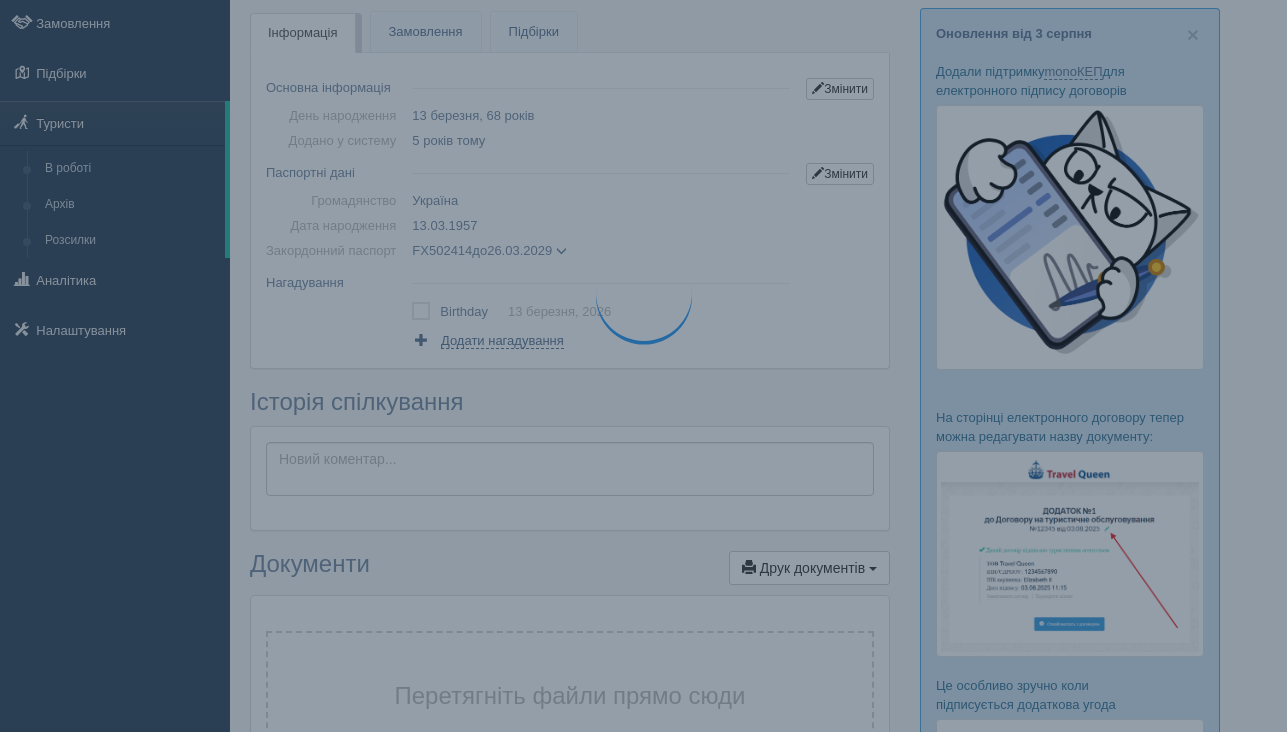 scroll, scrollTop: 0, scrollLeft: 0, axis: both 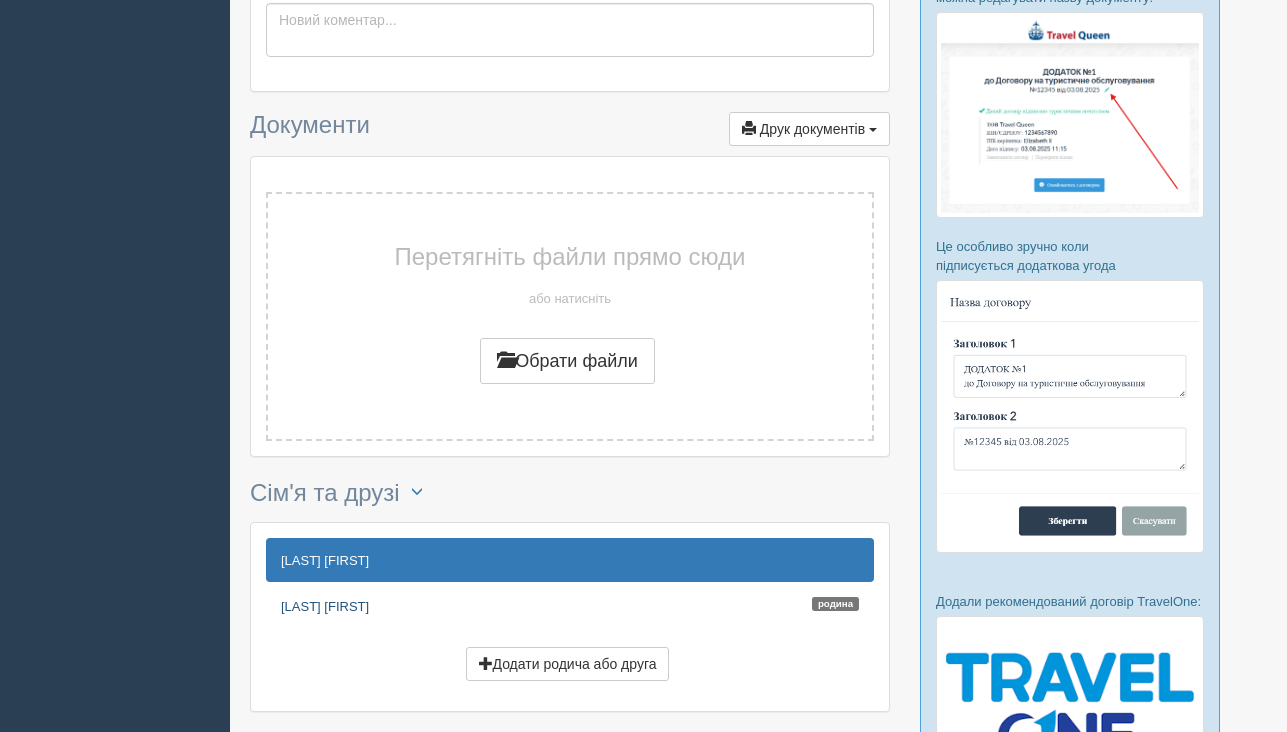 click on "[LAST] [FIRST]
[LAST]" at bounding box center (570, 606) 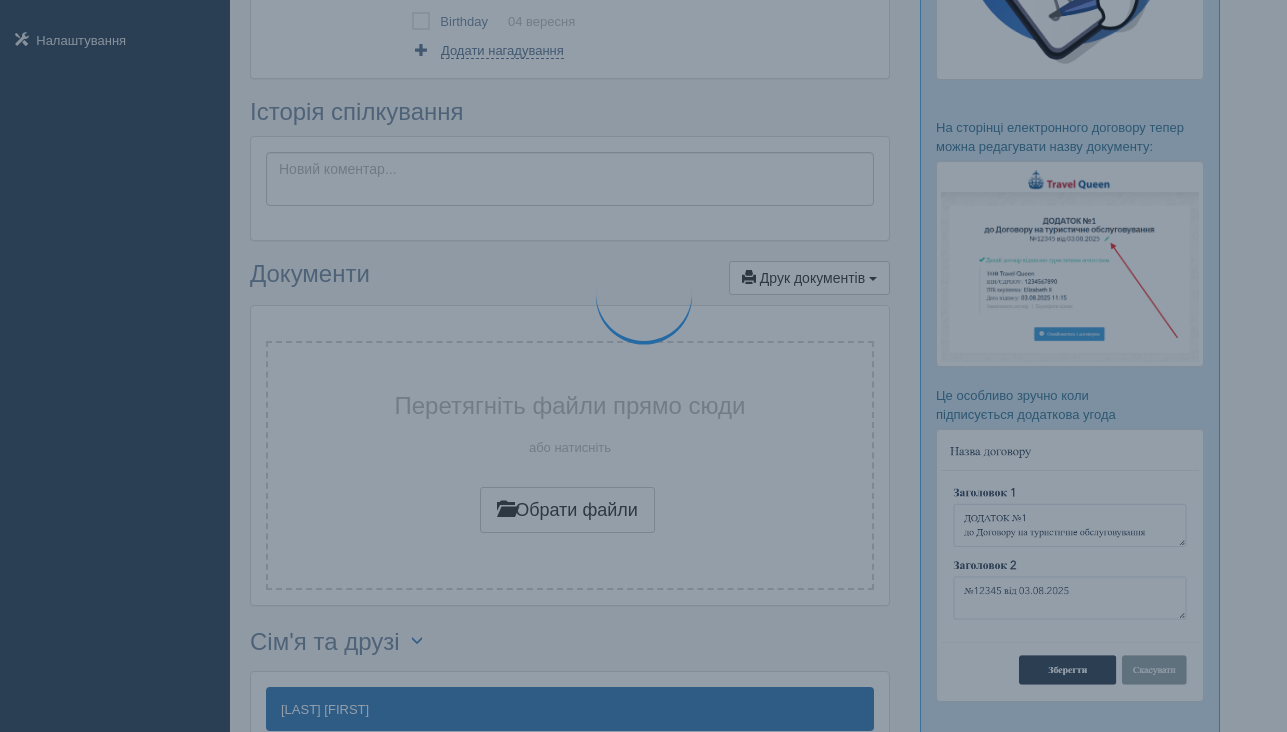 scroll, scrollTop: 0, scrollLeft: 0, axis: both 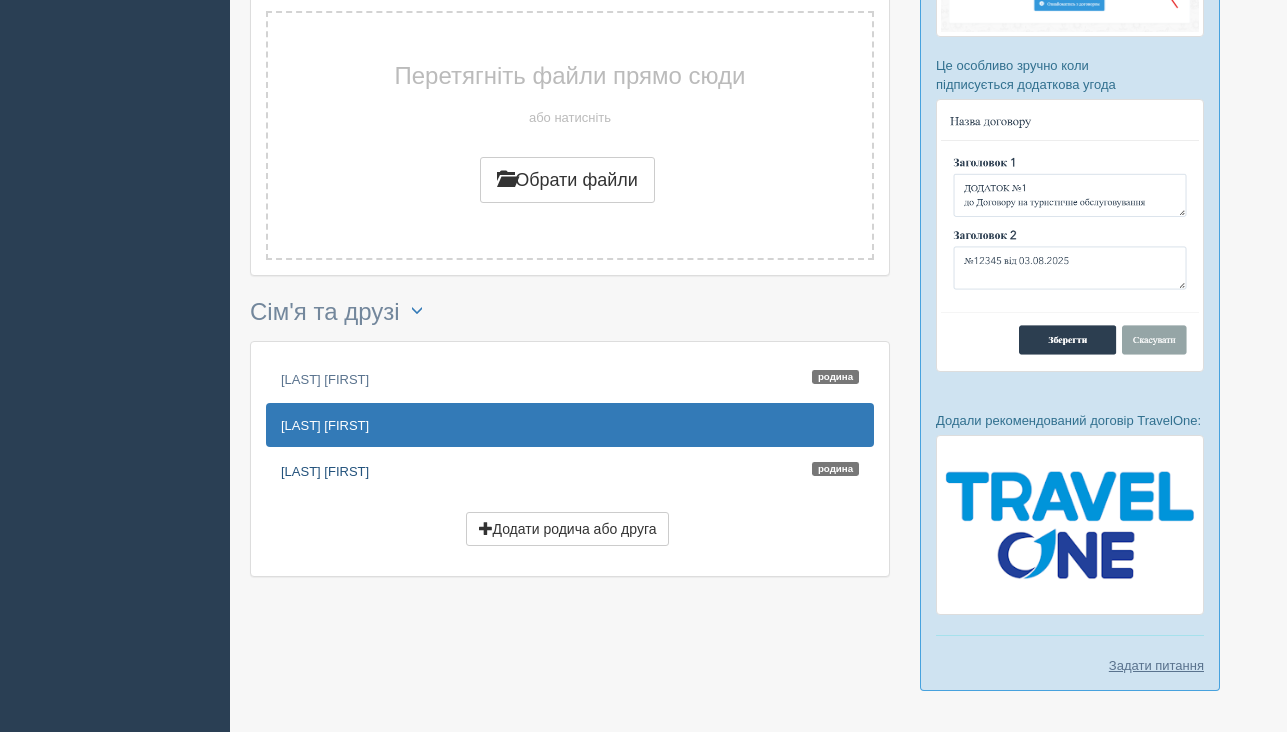 click on "SVODINA YULIIA
Родина" at bounding box center [570, 471] 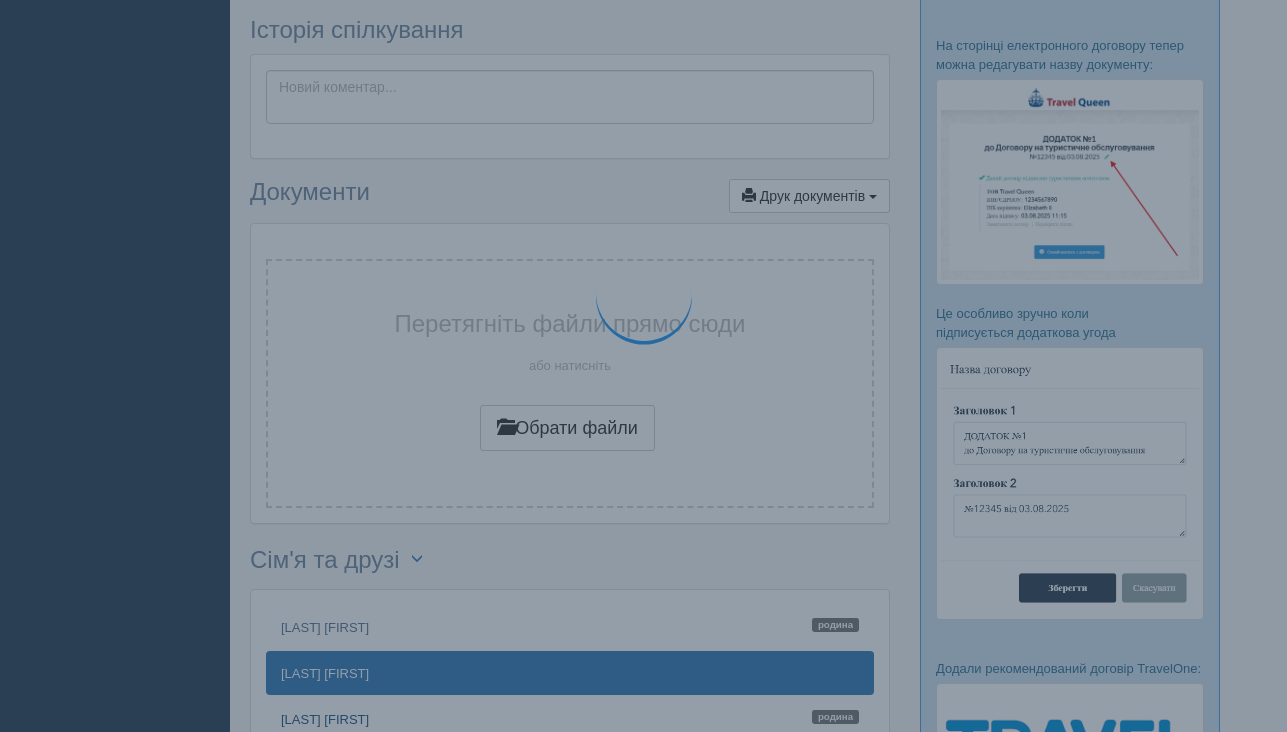 scroll, scrollTop: 0, scrollLeft: 0, axis: both 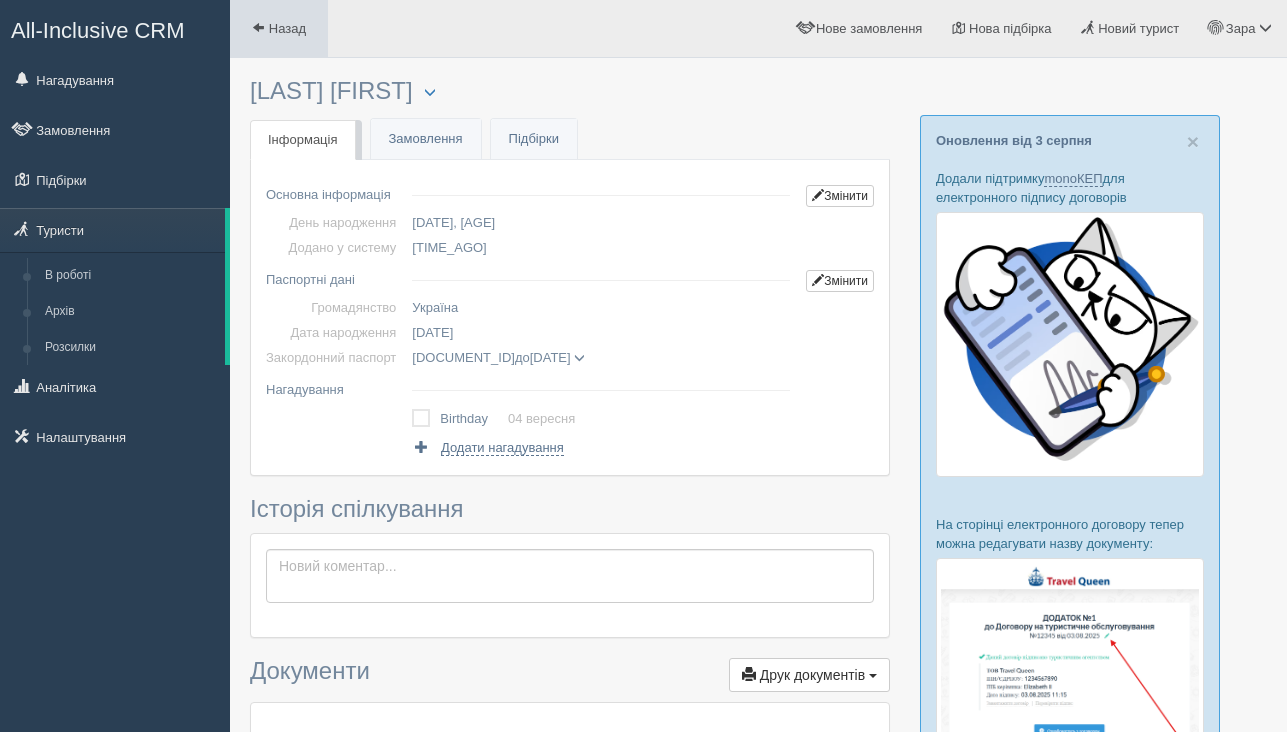 click at bounding box center (258, 27) 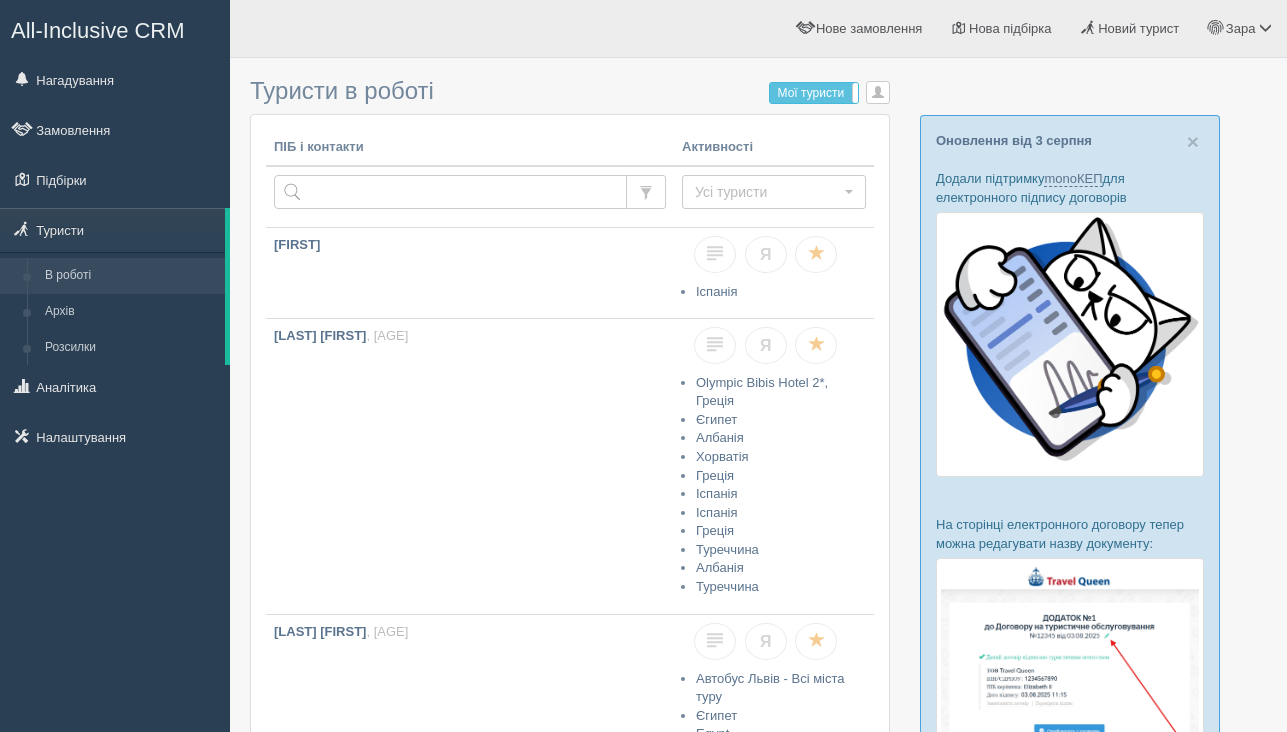 scroll, scrollTop: 0, scrollLeft: 0, axis: both 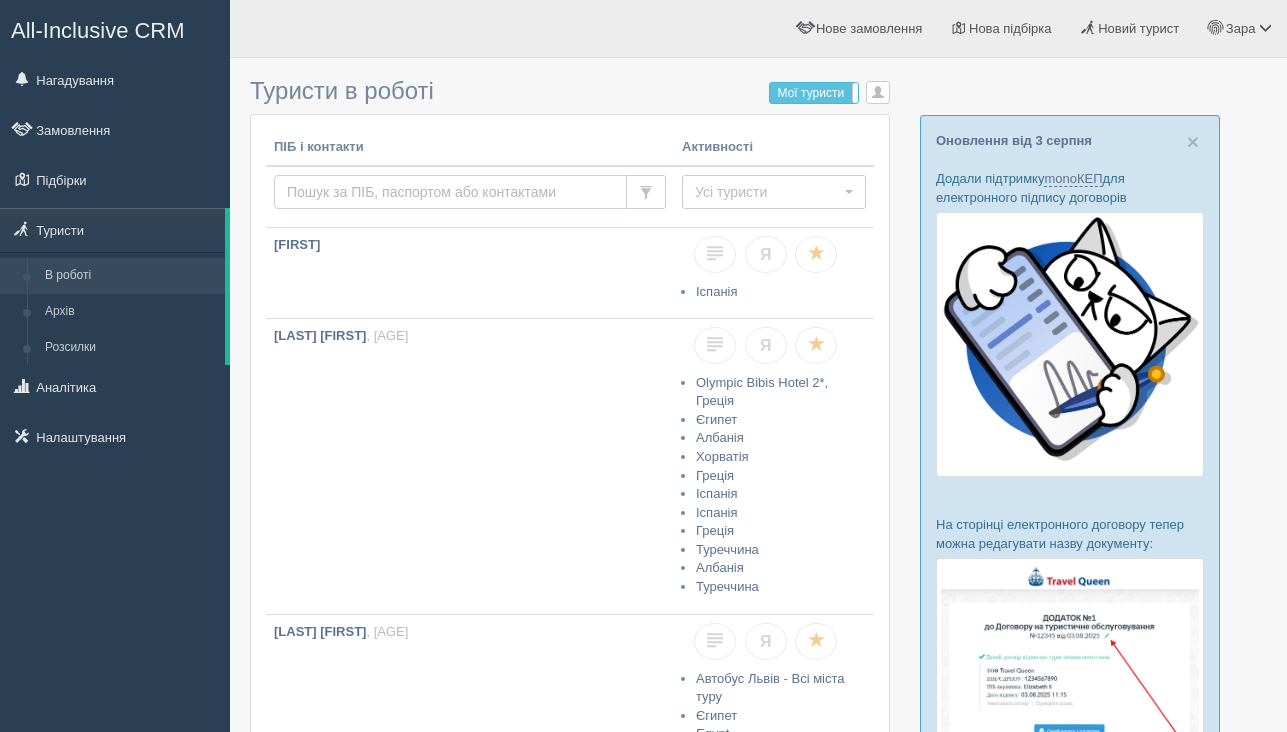 click at bounding box center [450, 192] 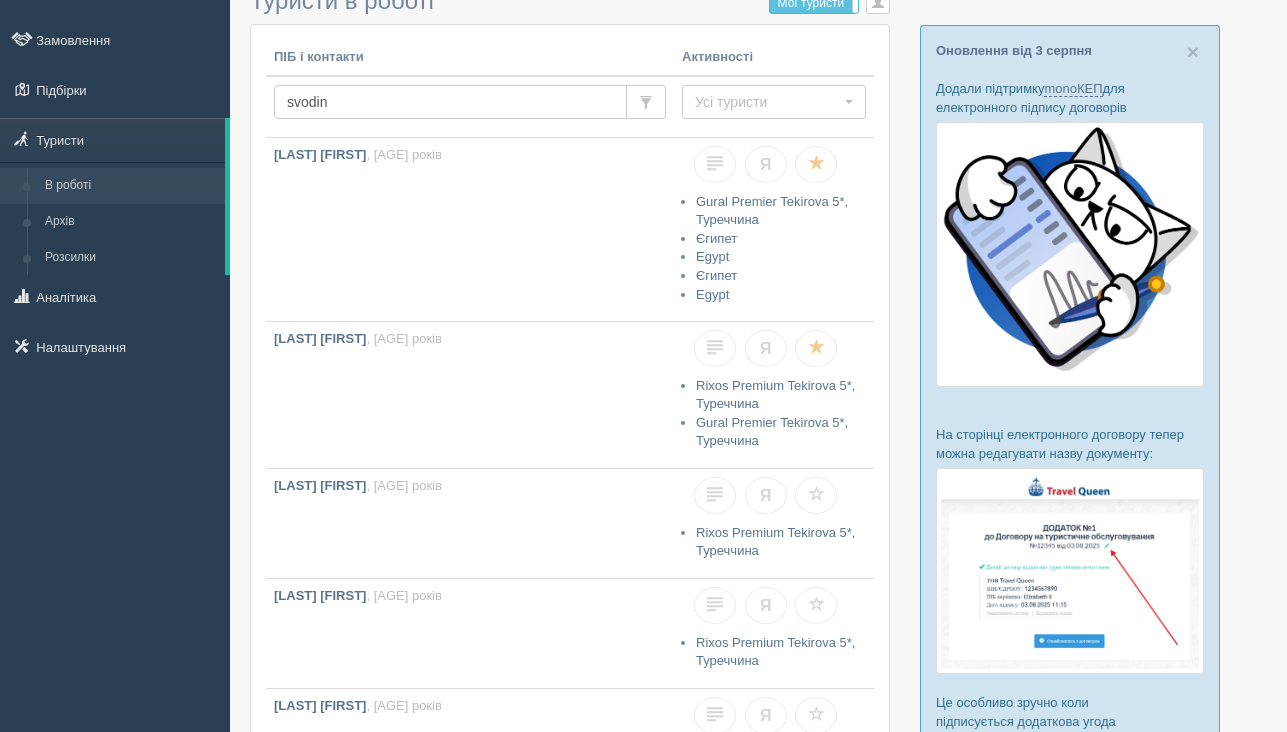 scroll, scrollTop: 127, scrollLeft: 0, axis: vertical 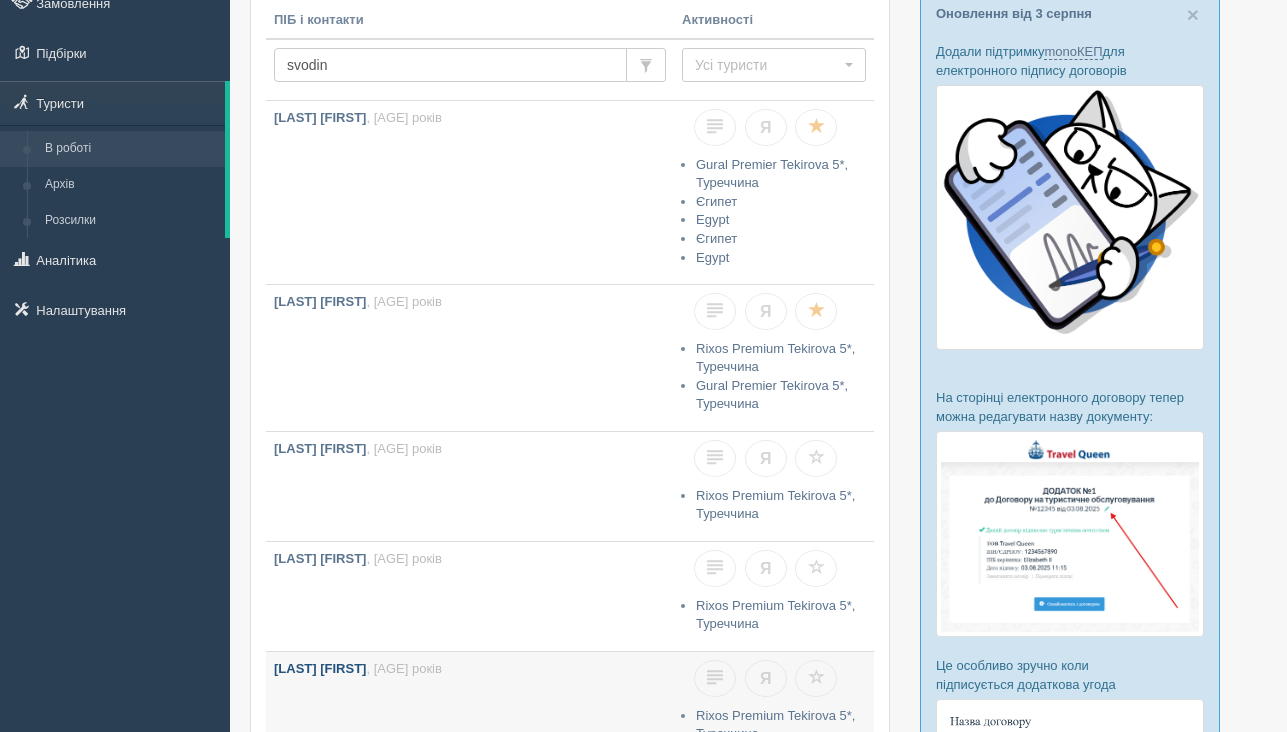 click on "[LAST] [FIRST] ,
[AGE] років" at bounding box center (470, 706) 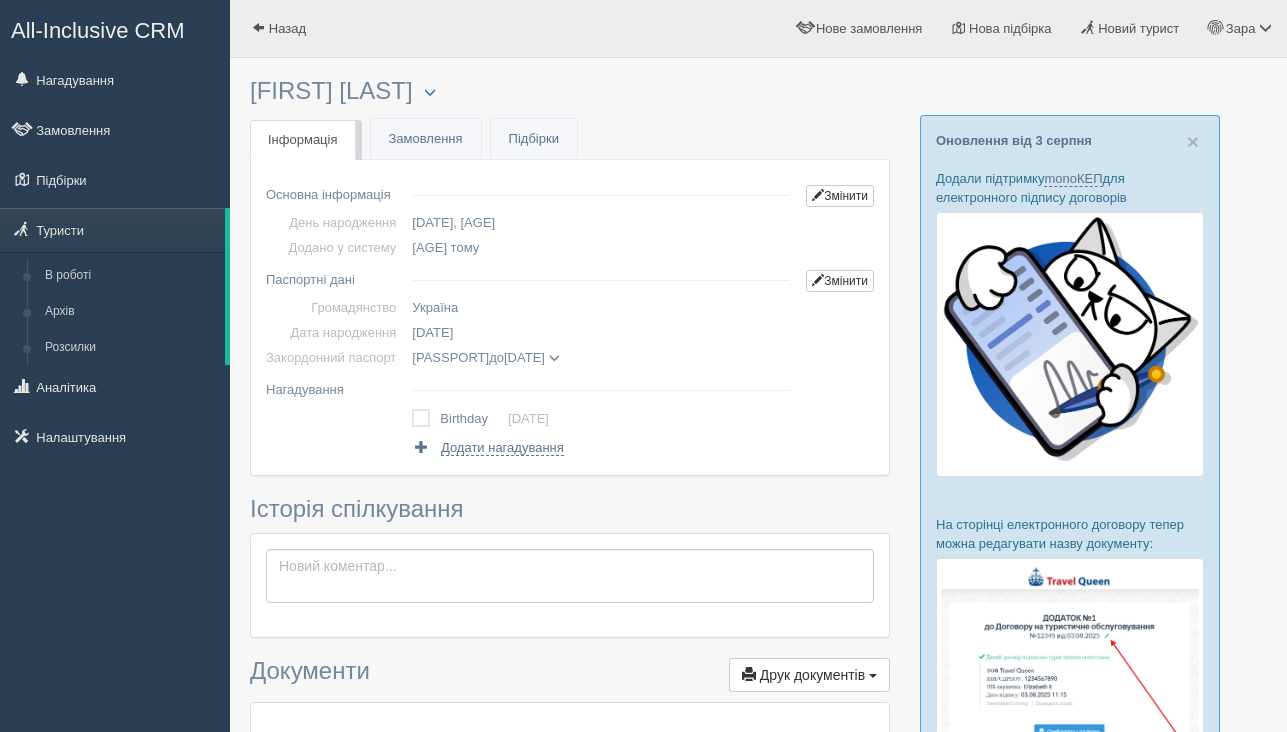 scroll, scrollTop: 0, scrollLeft: 0, axis: both 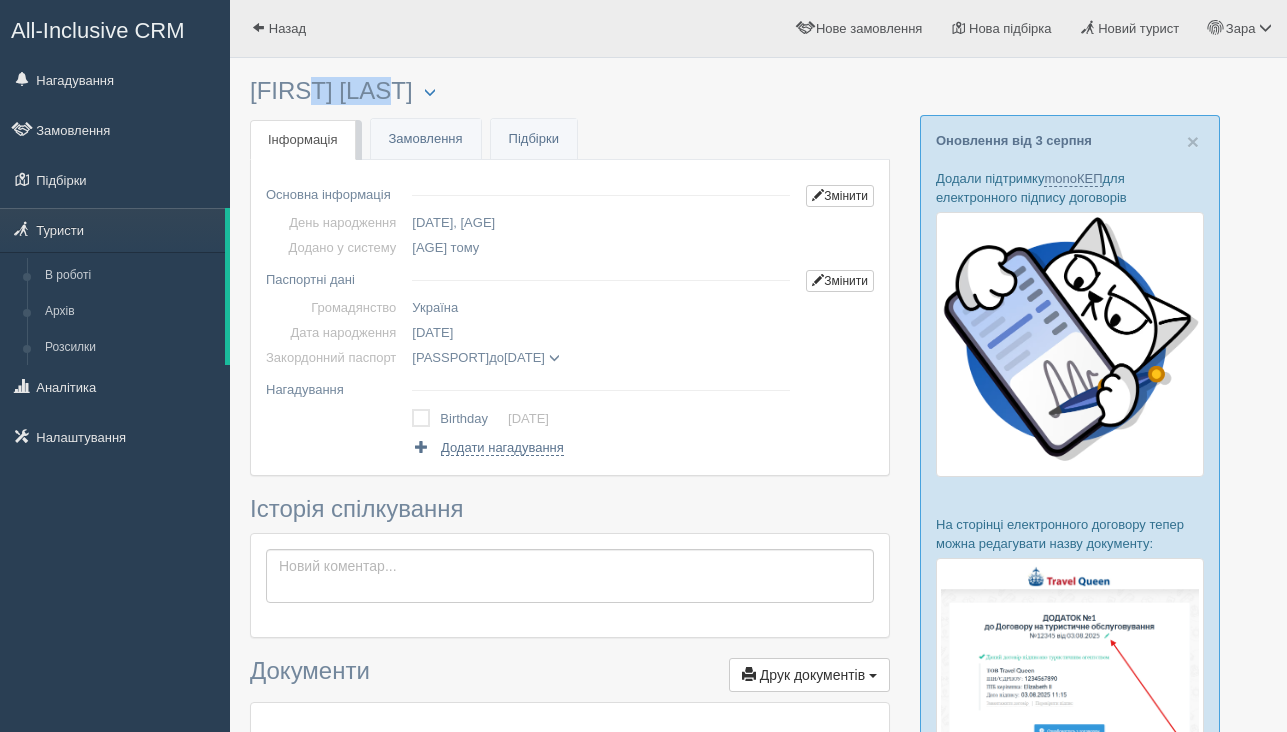click on "[FIRST] [LAST]
Менеджер:
[FIRST] [LAST]
Відправити до архіву
Взяти в роботу
Об'єднати дублікати
Видалити туриста" at bounding box center [570, 91] 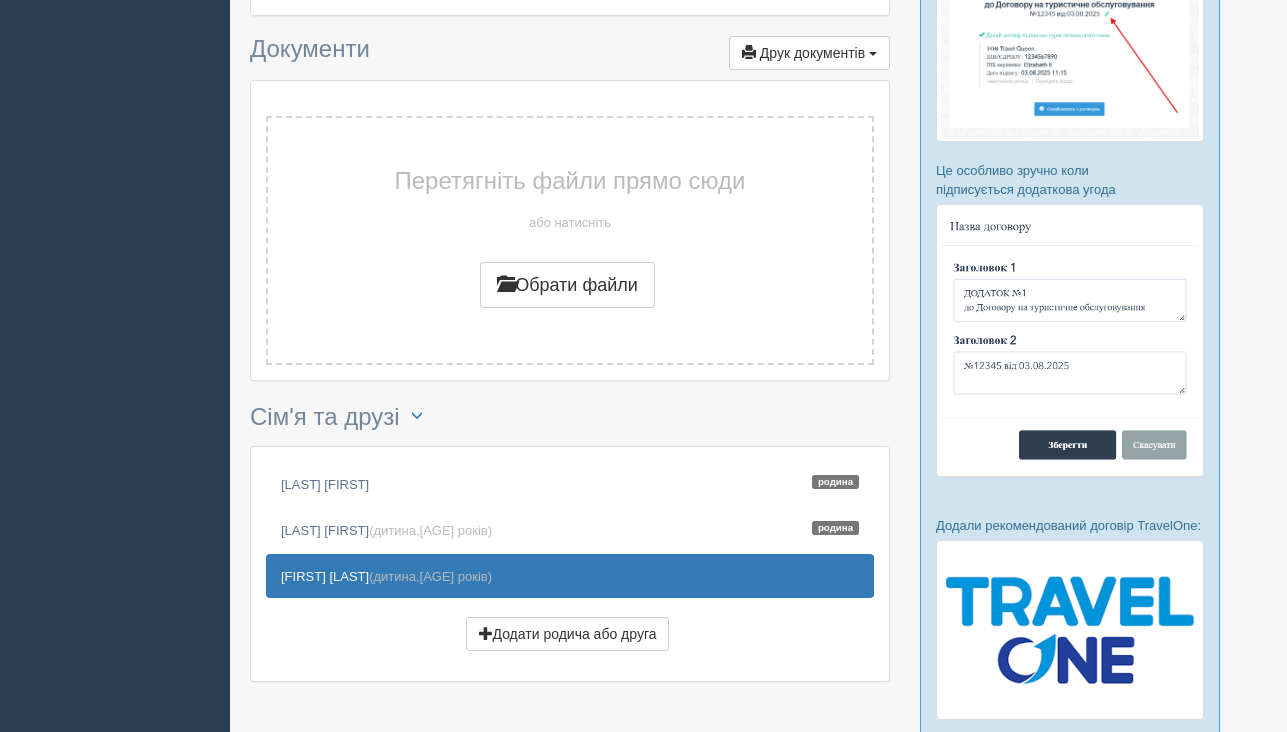 scroll, scrollTop: 709, scrollLeft: 0, axis: vertical 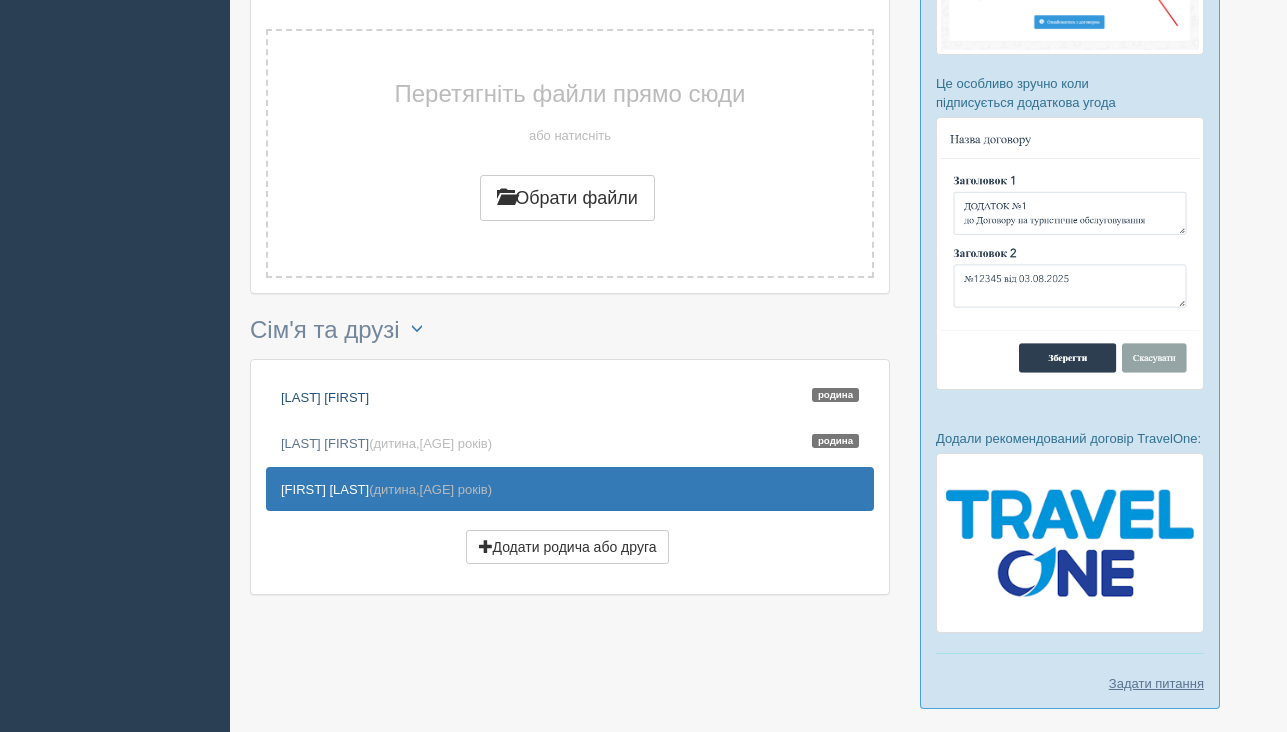click on "IVANYTSIA IRYNA
Родина" at bounding box center (570, 397) 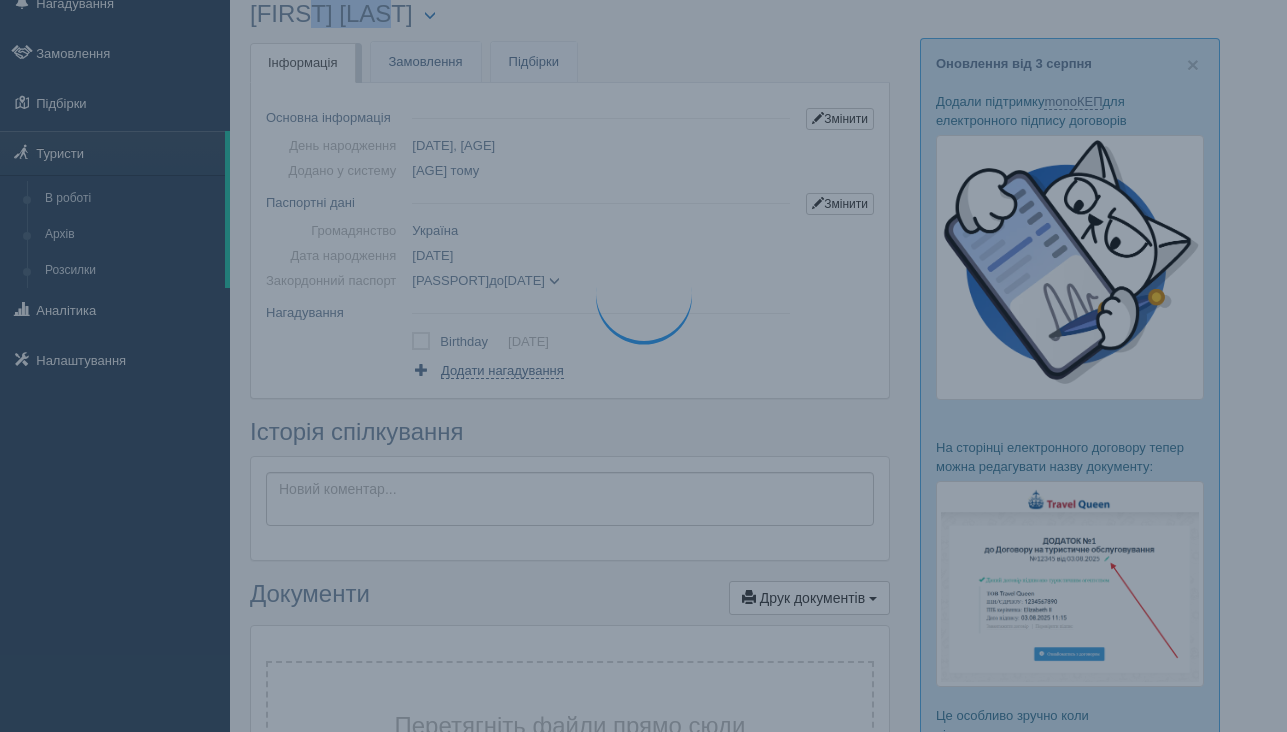 scroll, scrollTop: 0, scrollLeft: 0, axis: both 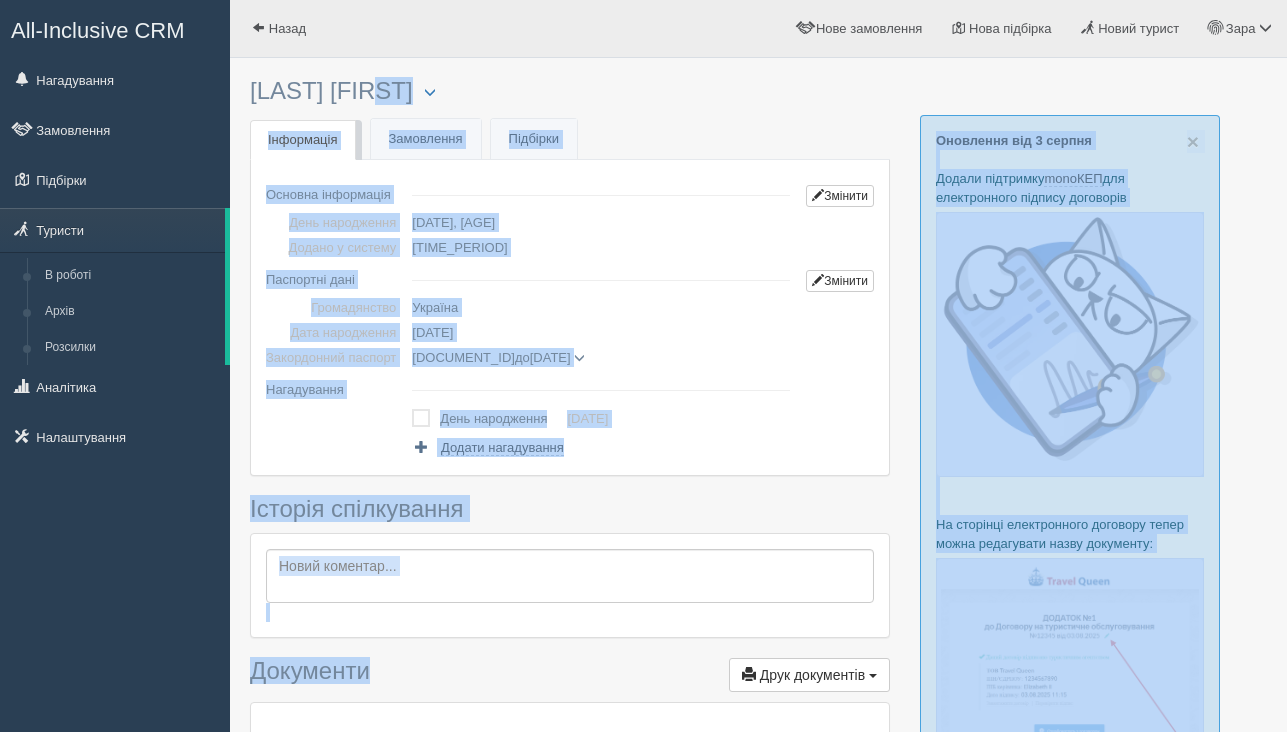 drag, startPoint x: 247, startPoint y: 94, endPoint x: 337, endPoint y: 87, distance: 90.27181 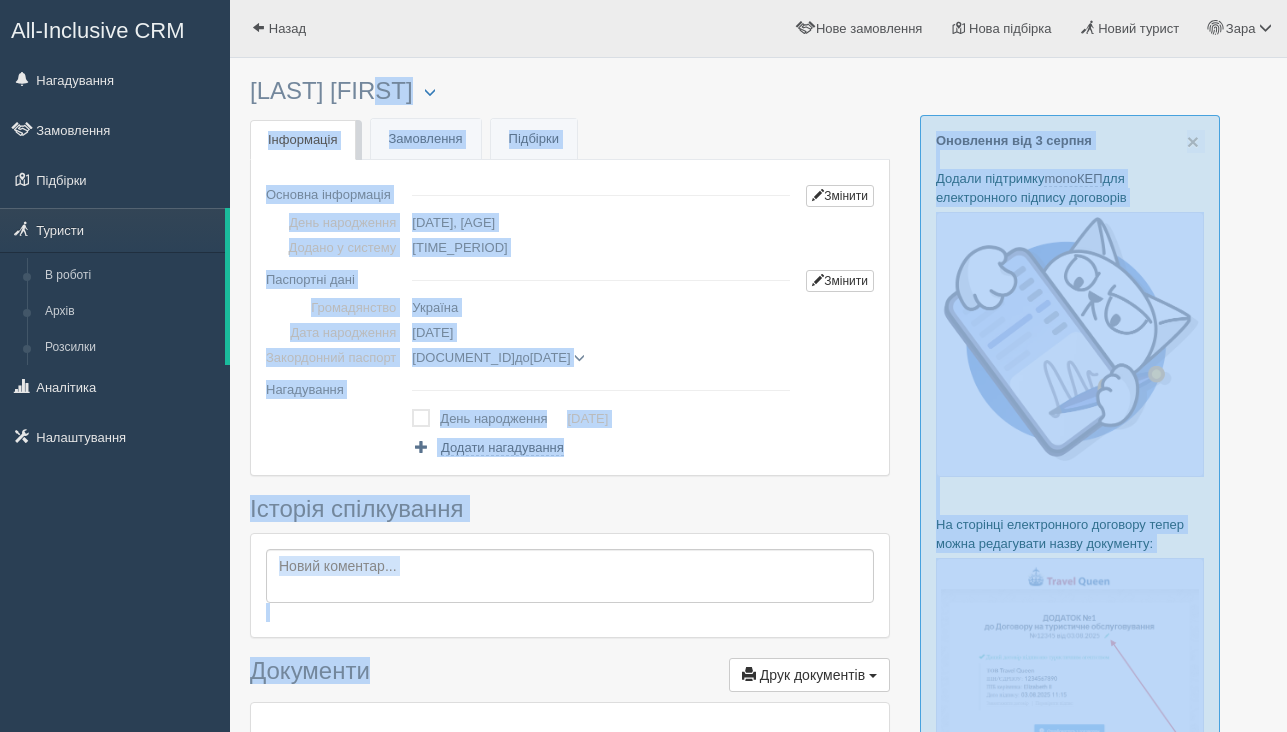click on "×
Туриста відправлено до архіву
×
Туриста взято у роботу
[LAST] [FIRST]
Менеджер:
[LAST] [FIRST]
Відправити до архіву
Взяти в роботу
Об'єднати дублікати" at bounding box center (758, 763) 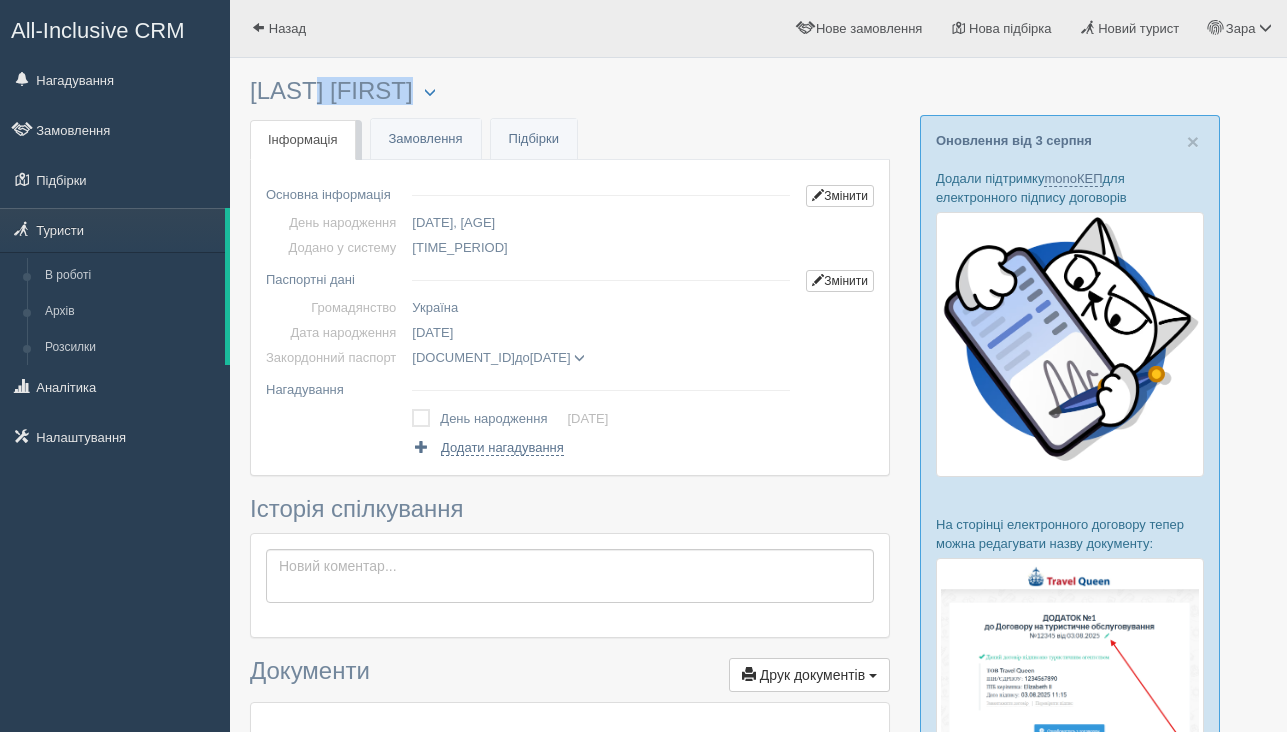 drag, startPoint x: 368, startPoint y: 94, endPoint x: 250, endPoint y: 87, distance: 118.20744 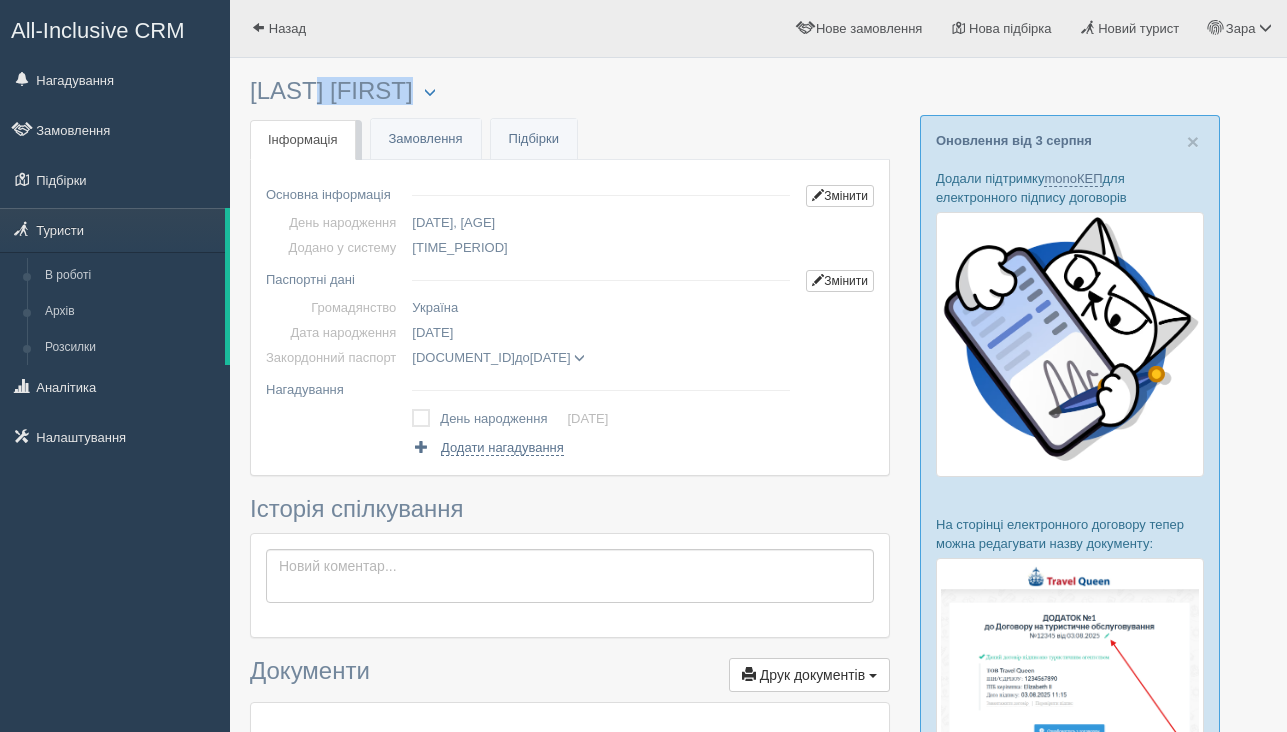 click on "[LAST] [FIRST]
Менеджер:
[LAST] [FIRST]
Відправити до архіву
Взяти в роботу
Об'єднати дублікати
Видалити туриста" at bounding box center [570, 91] 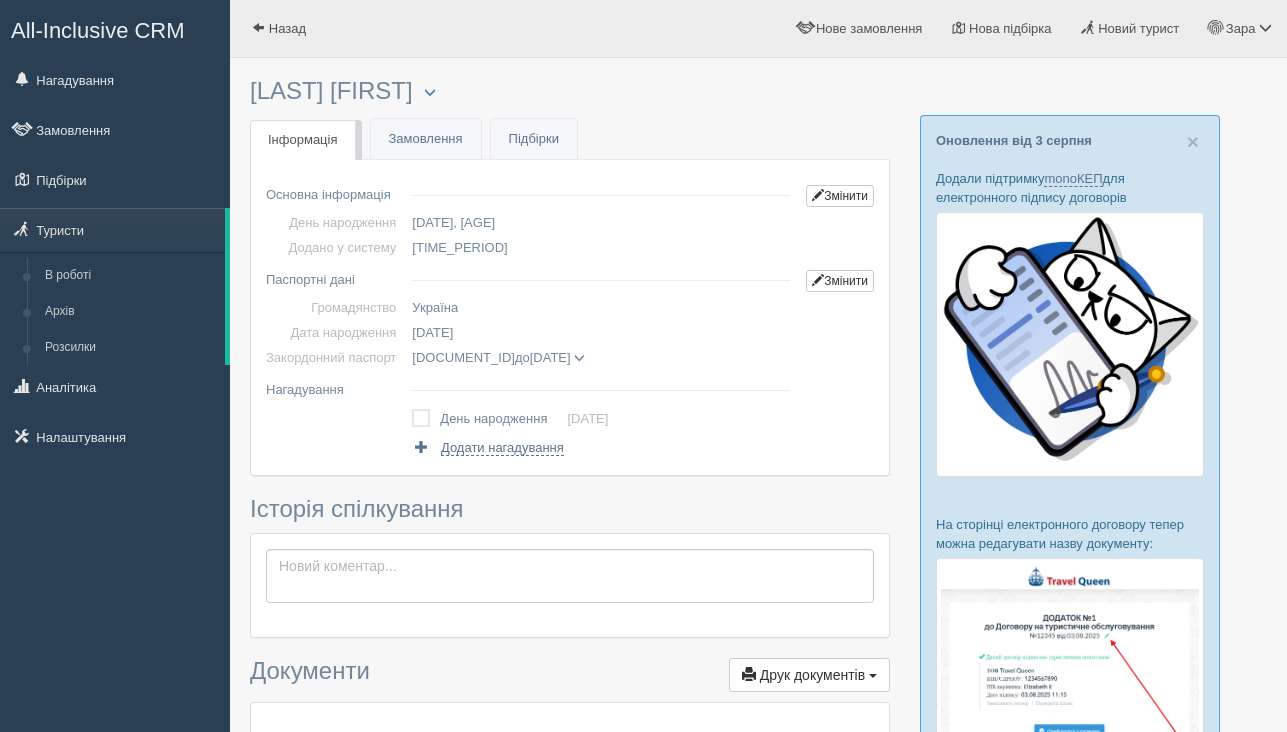 click on "[LAST] [FIRST]
Менеджер:
[LAST] [FIRST]
Відправити до архіву
Взяти в роботу
Об'єднати дублікати
Видалити туриста" at bounding box center [570, 91] 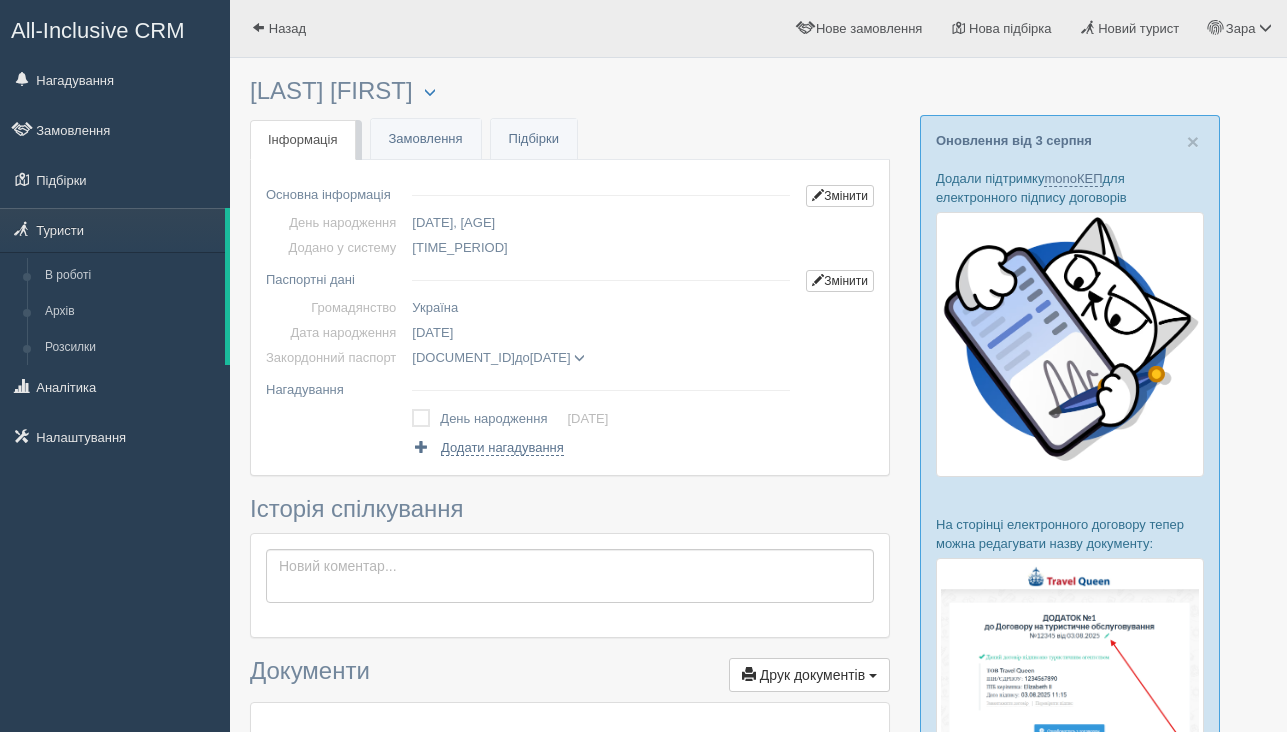 copy on "IRYNA" 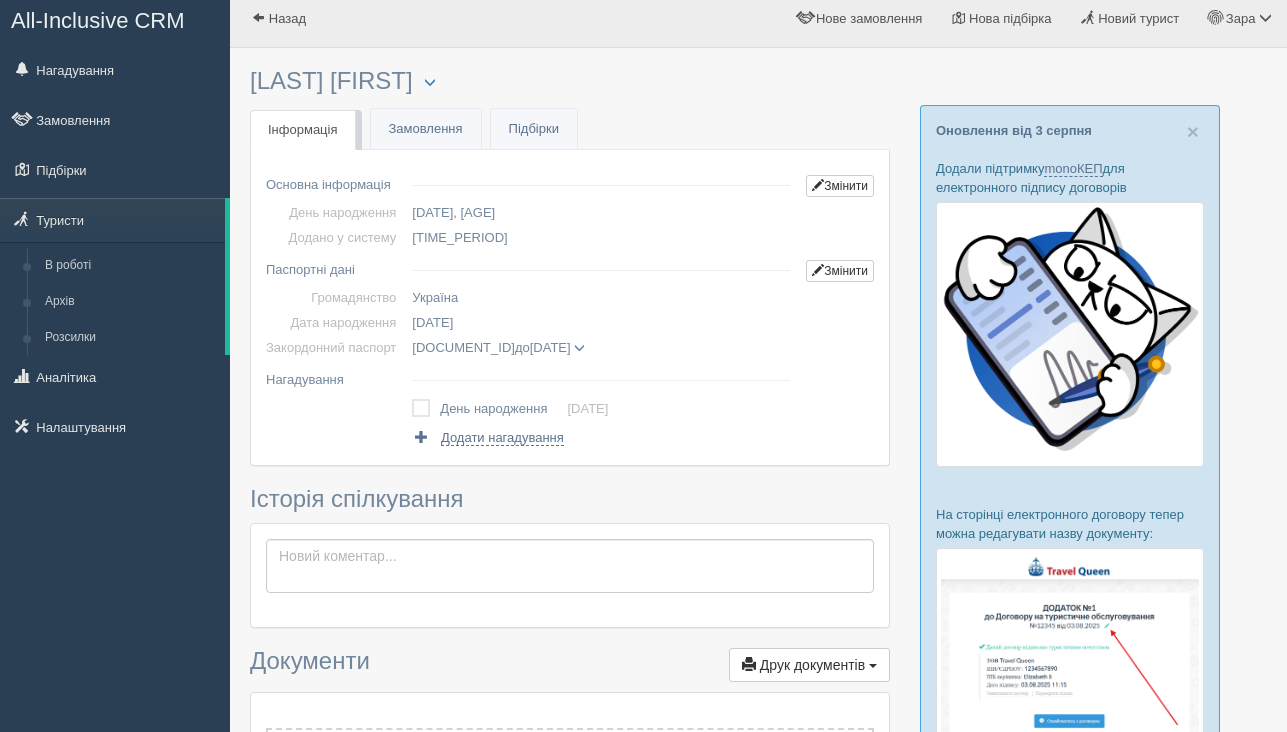 scroll, scrollTop: 5, scrollLeft: 0, axis: vertical 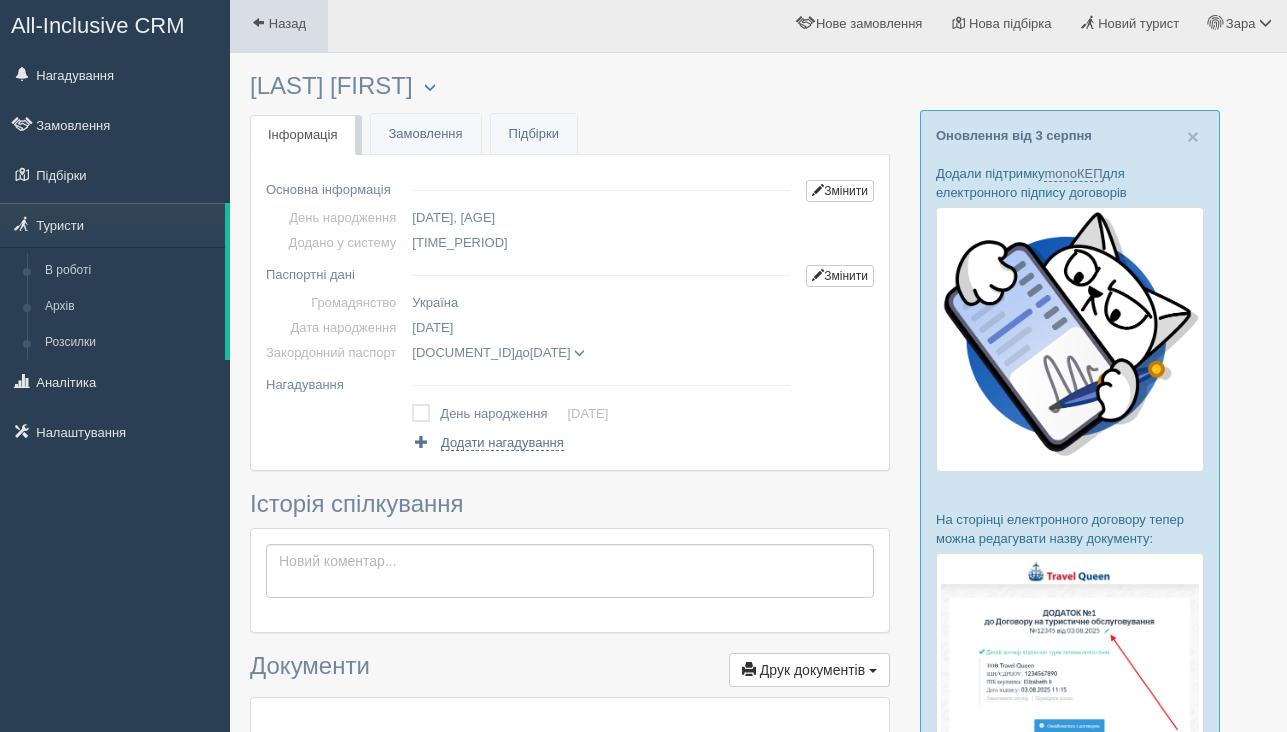 click at bounding box center (258, 22) 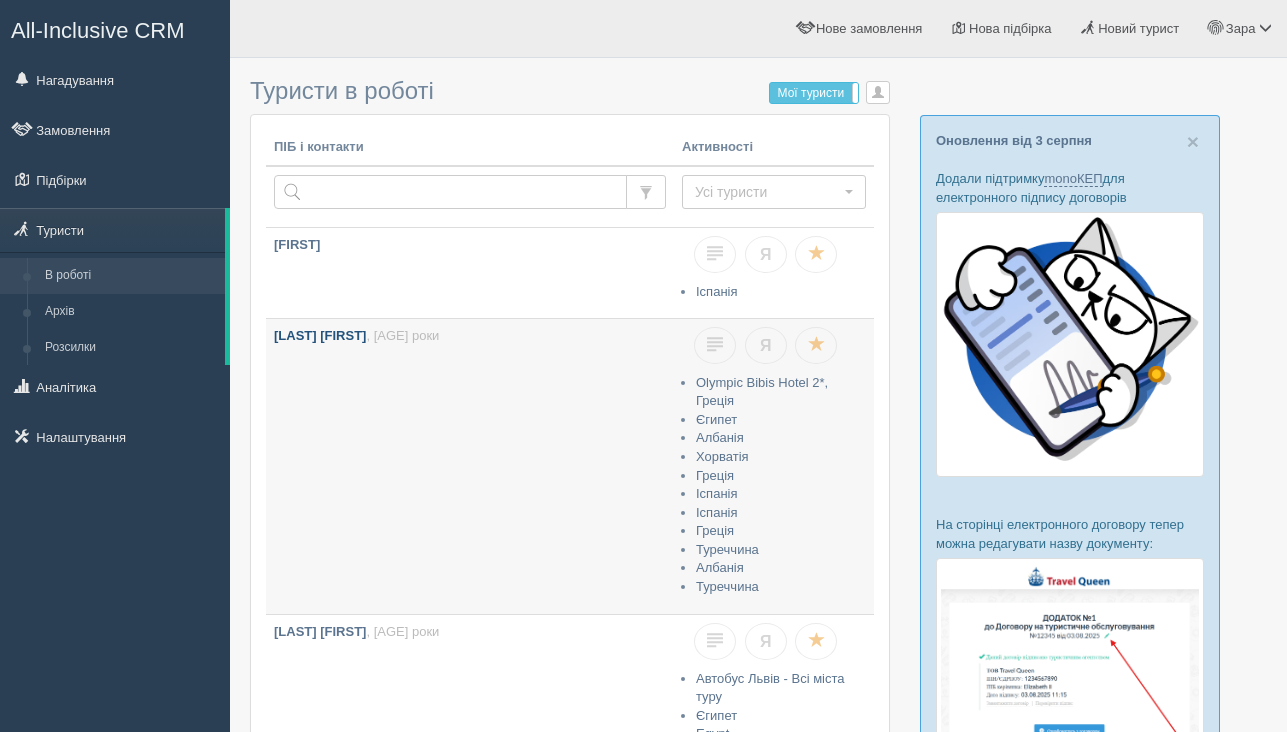 scroll, scrollTop: 0, scrollLeft: 0, axis: both 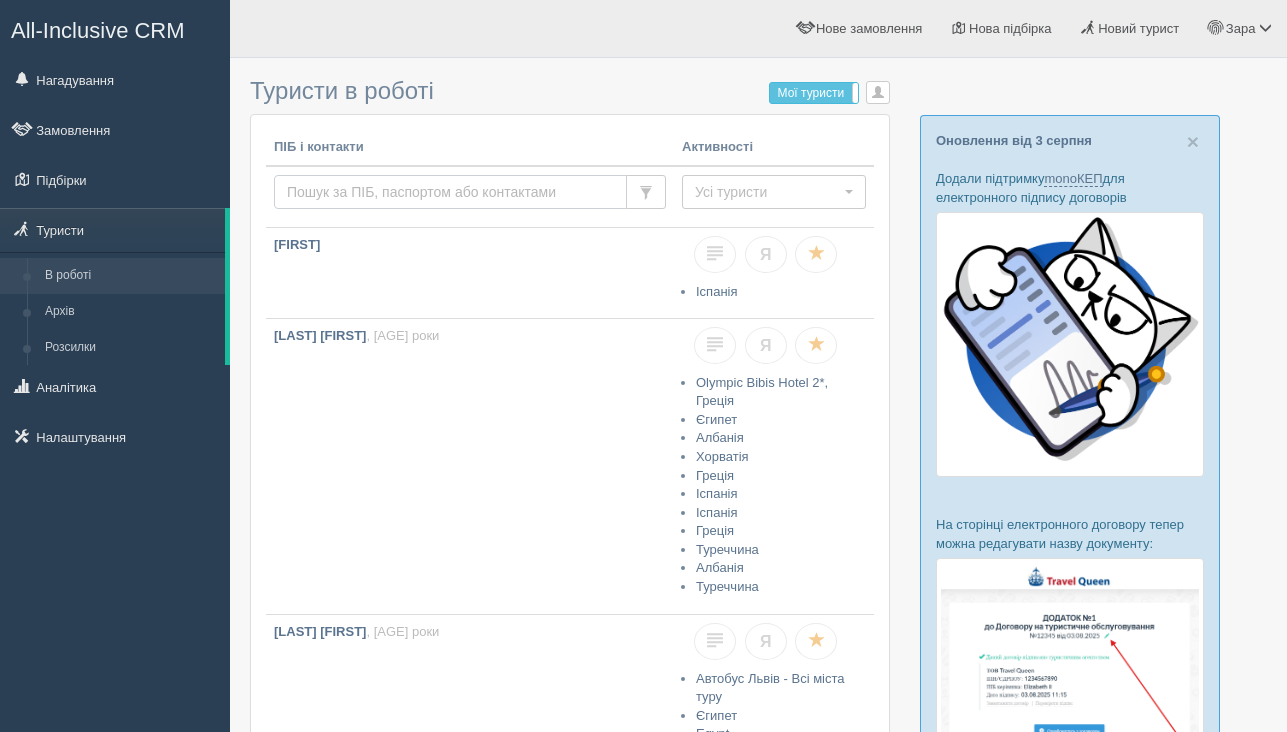 click at bounding box center [450, 192] 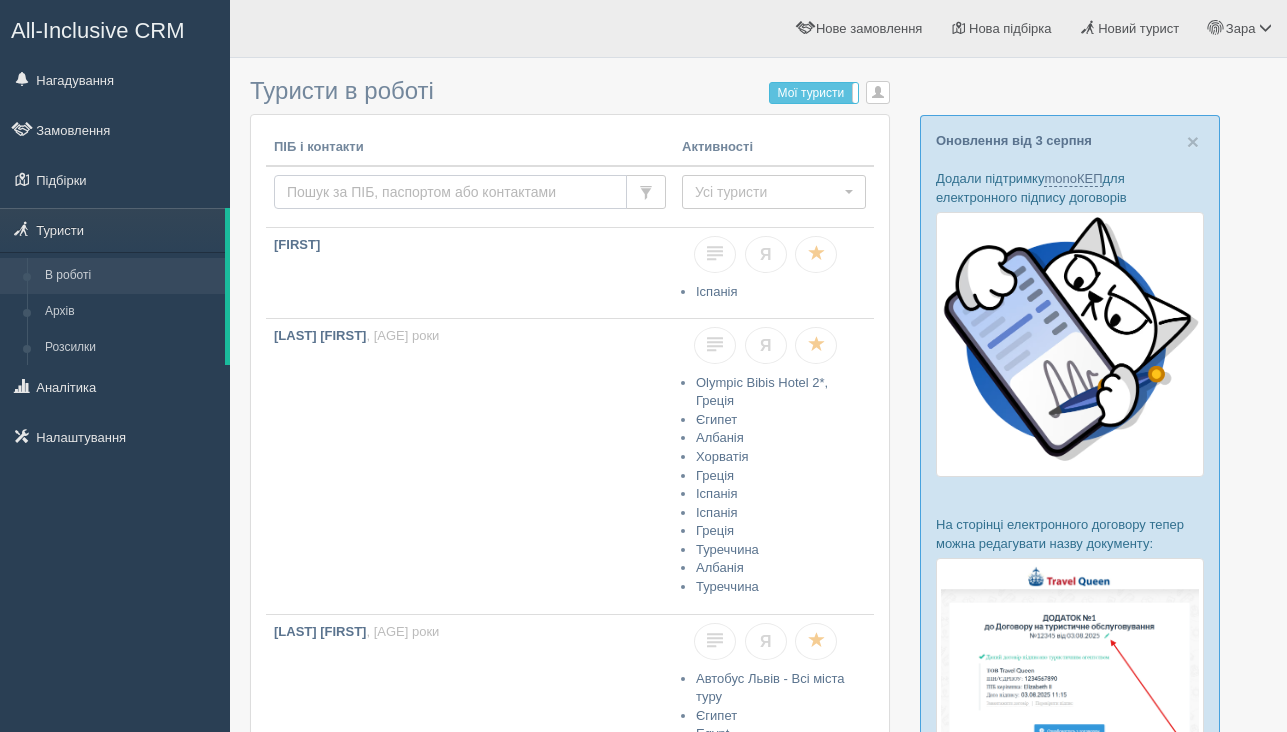 type on "svodin" 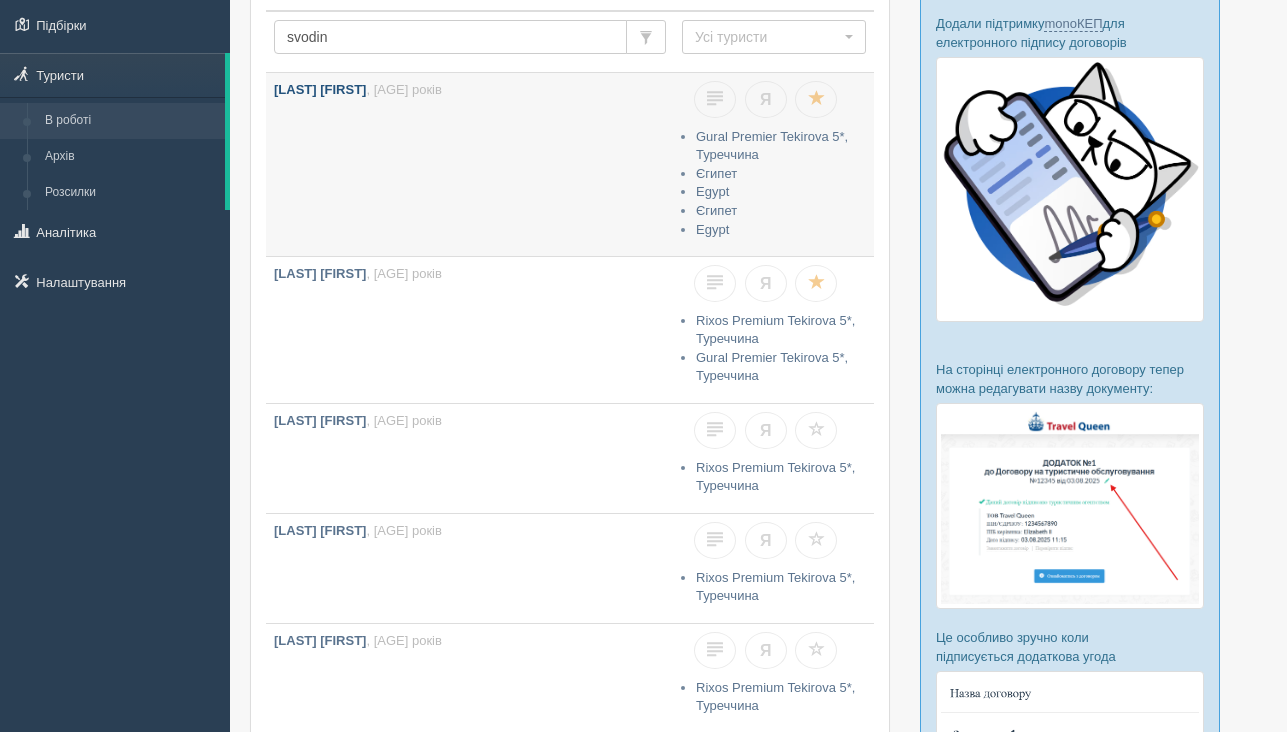 scroll, scrollTop: 157, scrollLeft: 0, axis: vertical 